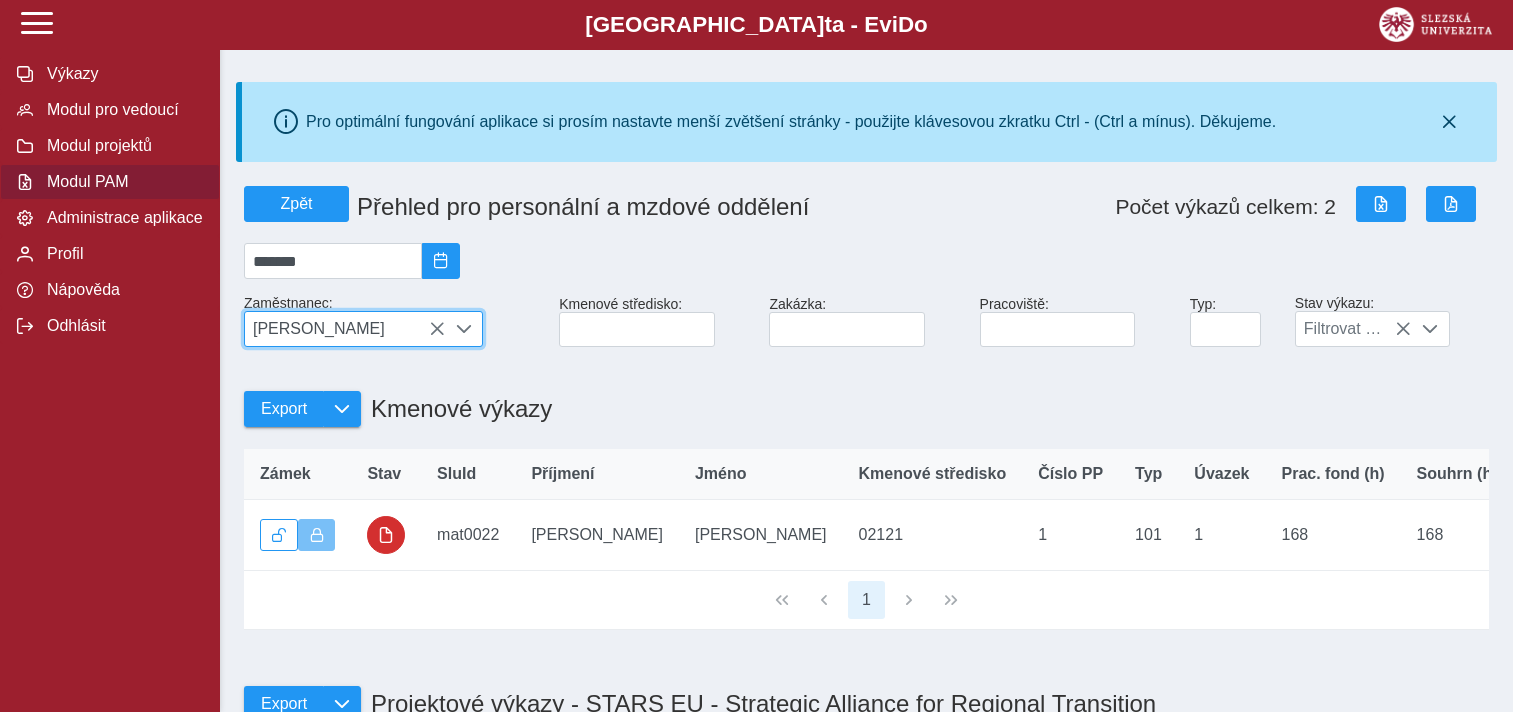 scroll, scrollTop: 0, scrollLeft: 0, axis: both 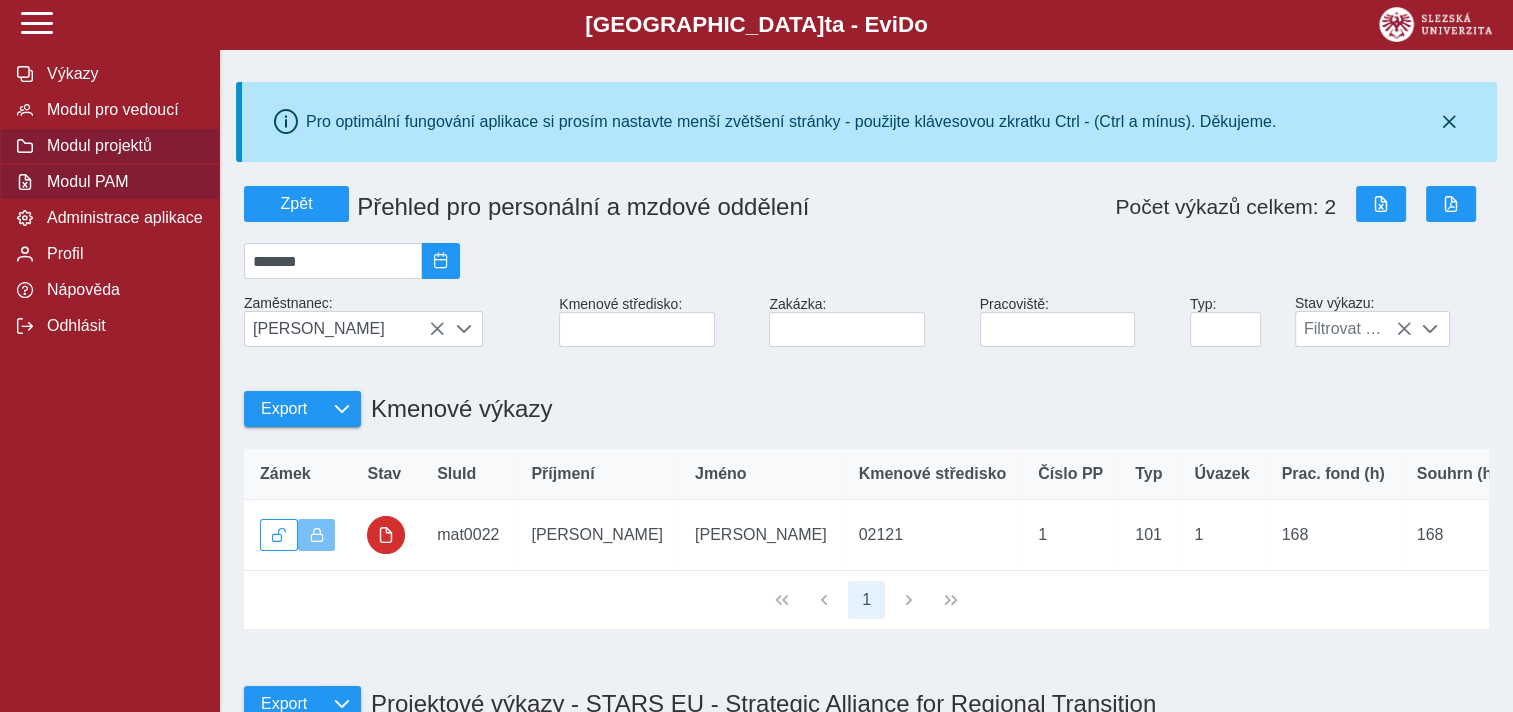 click on "Modul projektů" at bounding box center (122, 146) 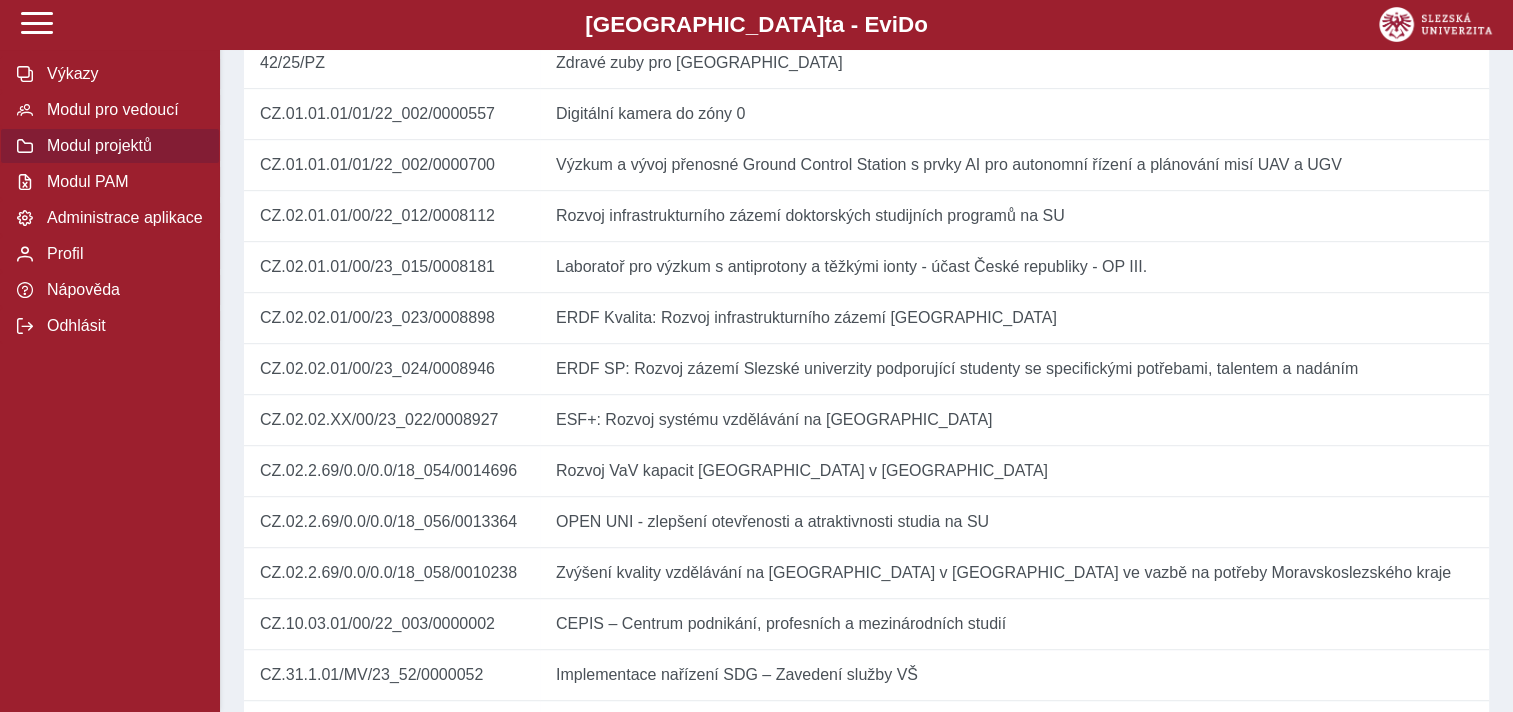 scroll, scrollTop: 600, scrollLeft: 0, axis: vertical 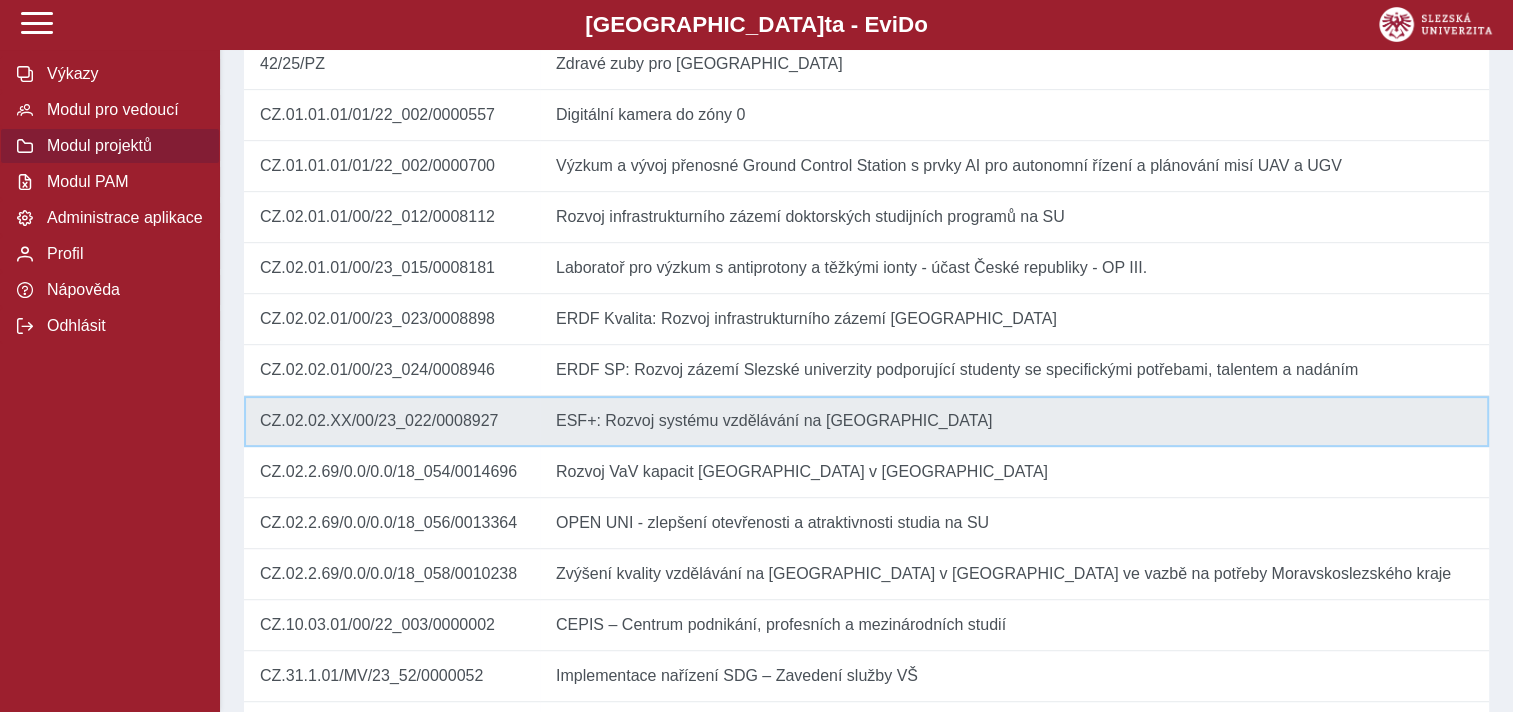 click on "Název ESF+: Rozvoj systému vzdělávání na [GEOGRAPHIC_DATA]" at bounding box center (1014, 421) 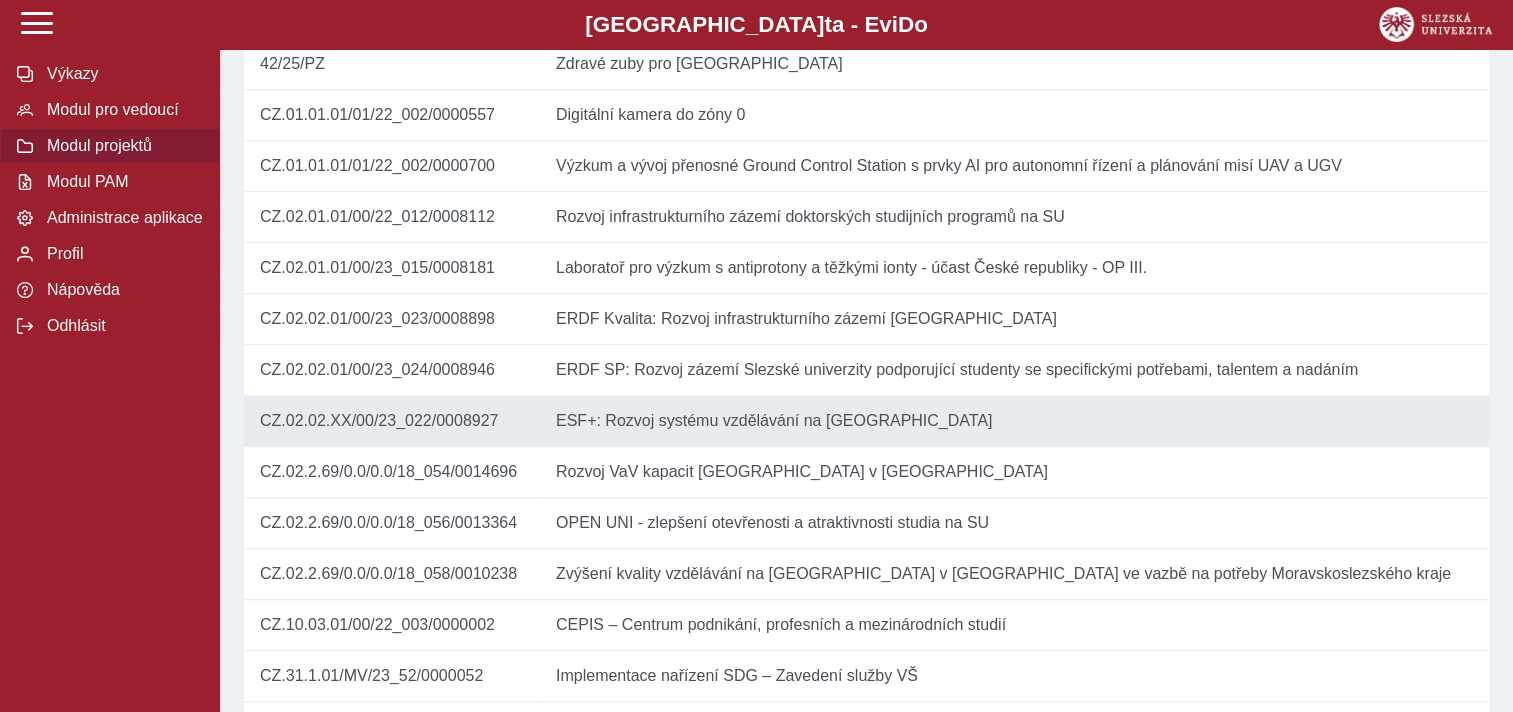 scroll, scrollTop: 0, scrollLeft: 0, axis: both 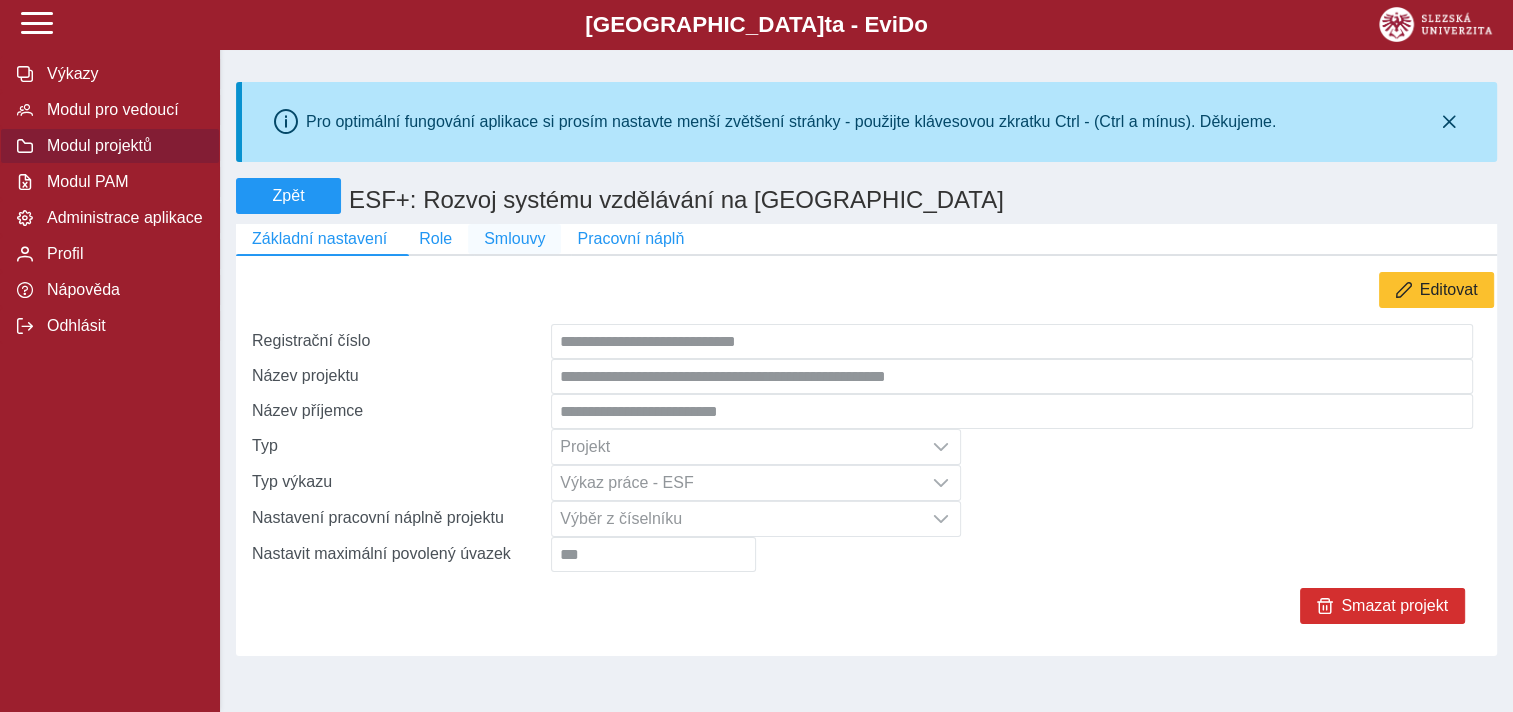 click on "Smlouvy" at bounding box center (514, 239) 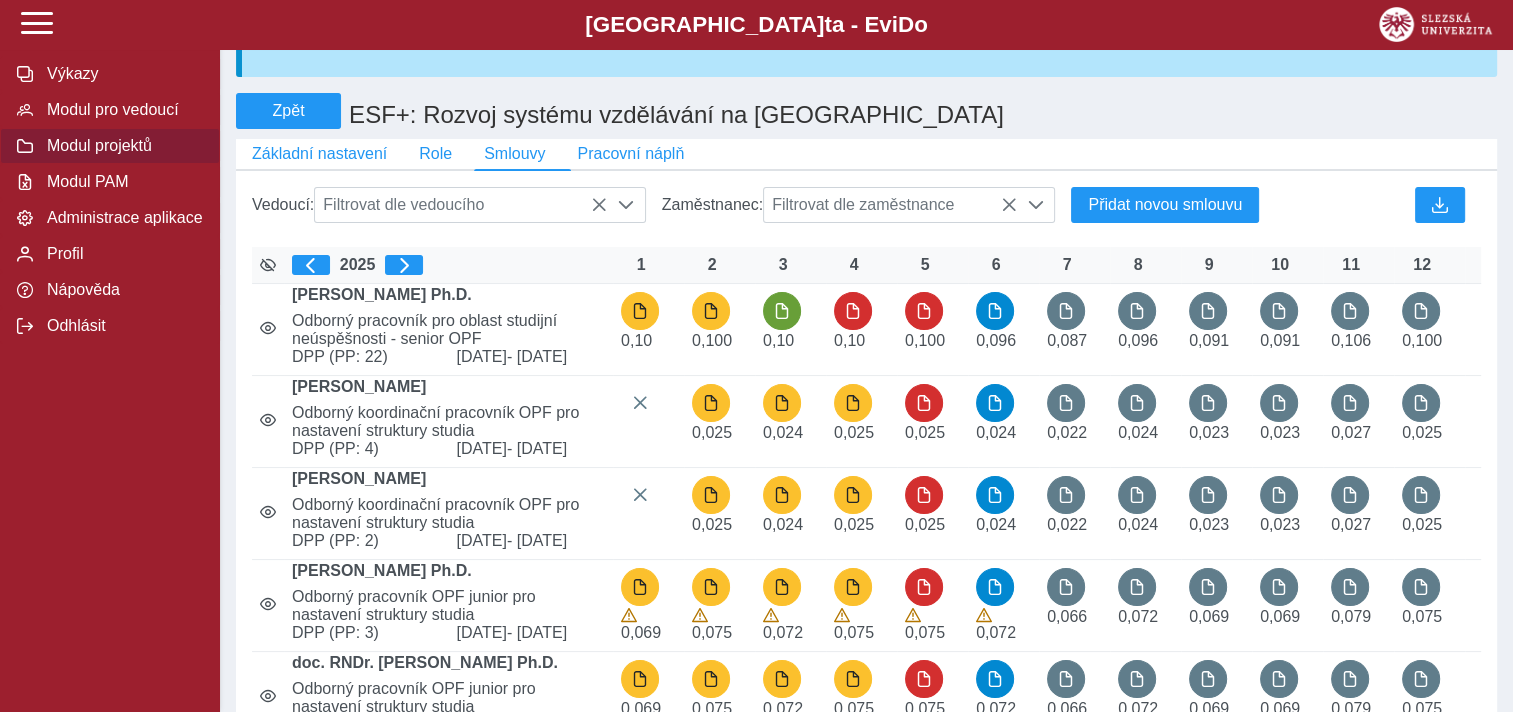 scroll, scrollTop: 200, scrollLeft: 0, axis: vertical 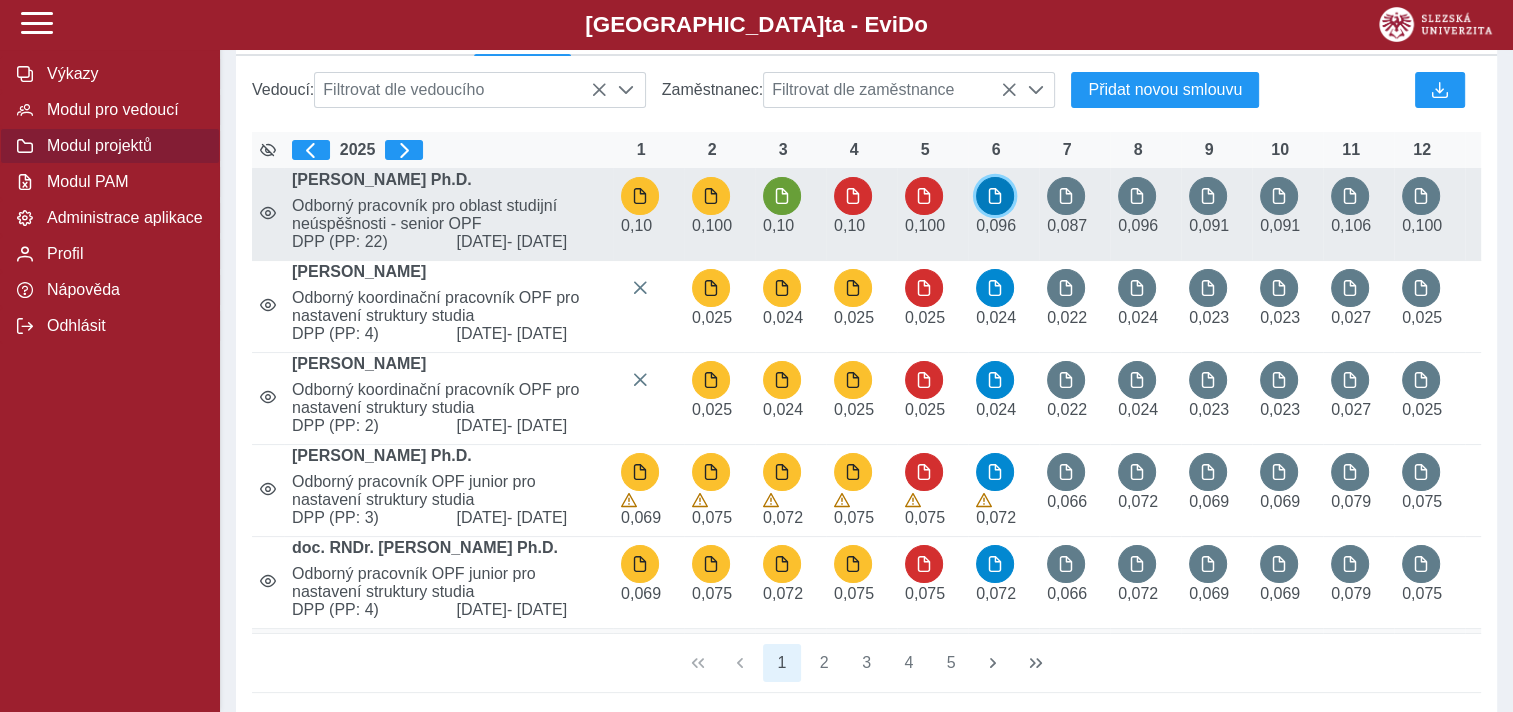 click at bounding box center (995, 196) 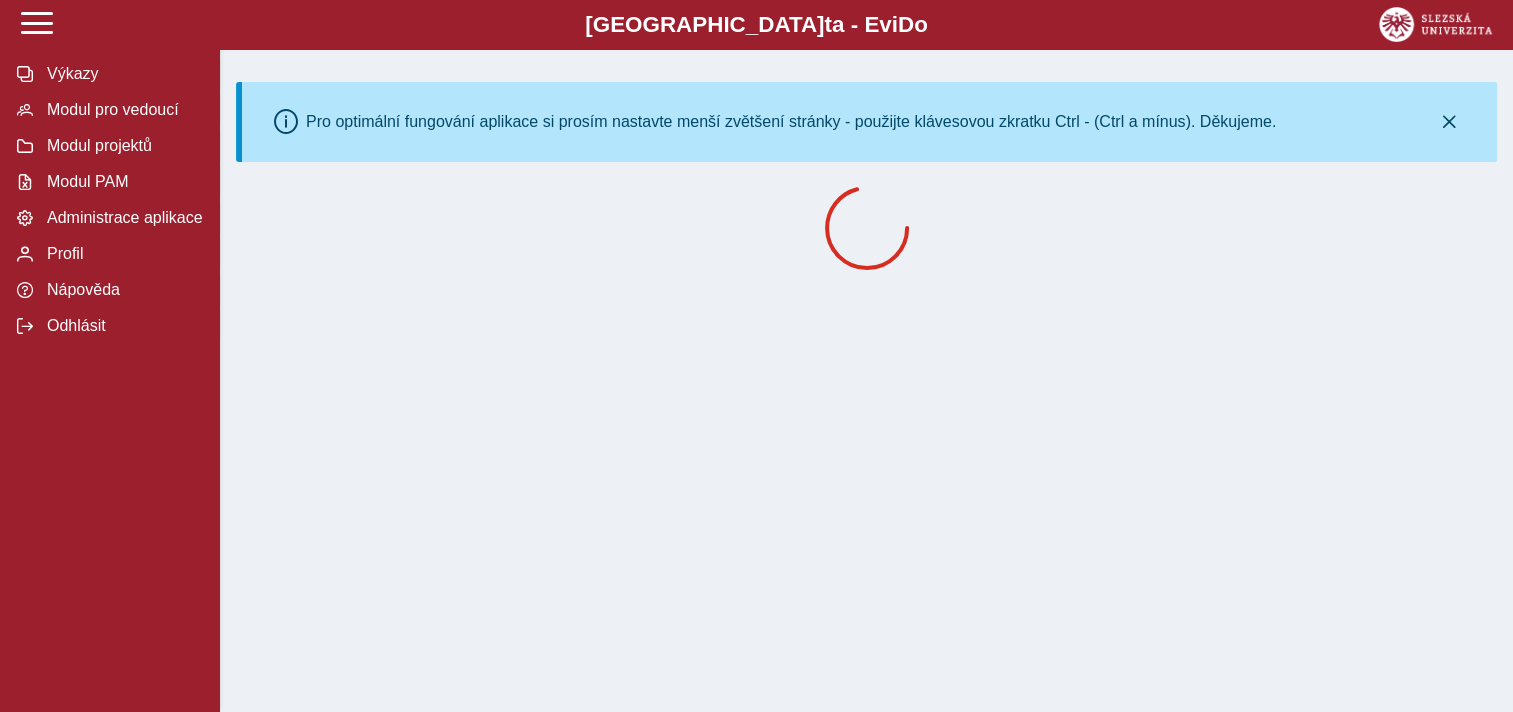scroll, scrollTop: 0, scrollLeft: 0, axis: both 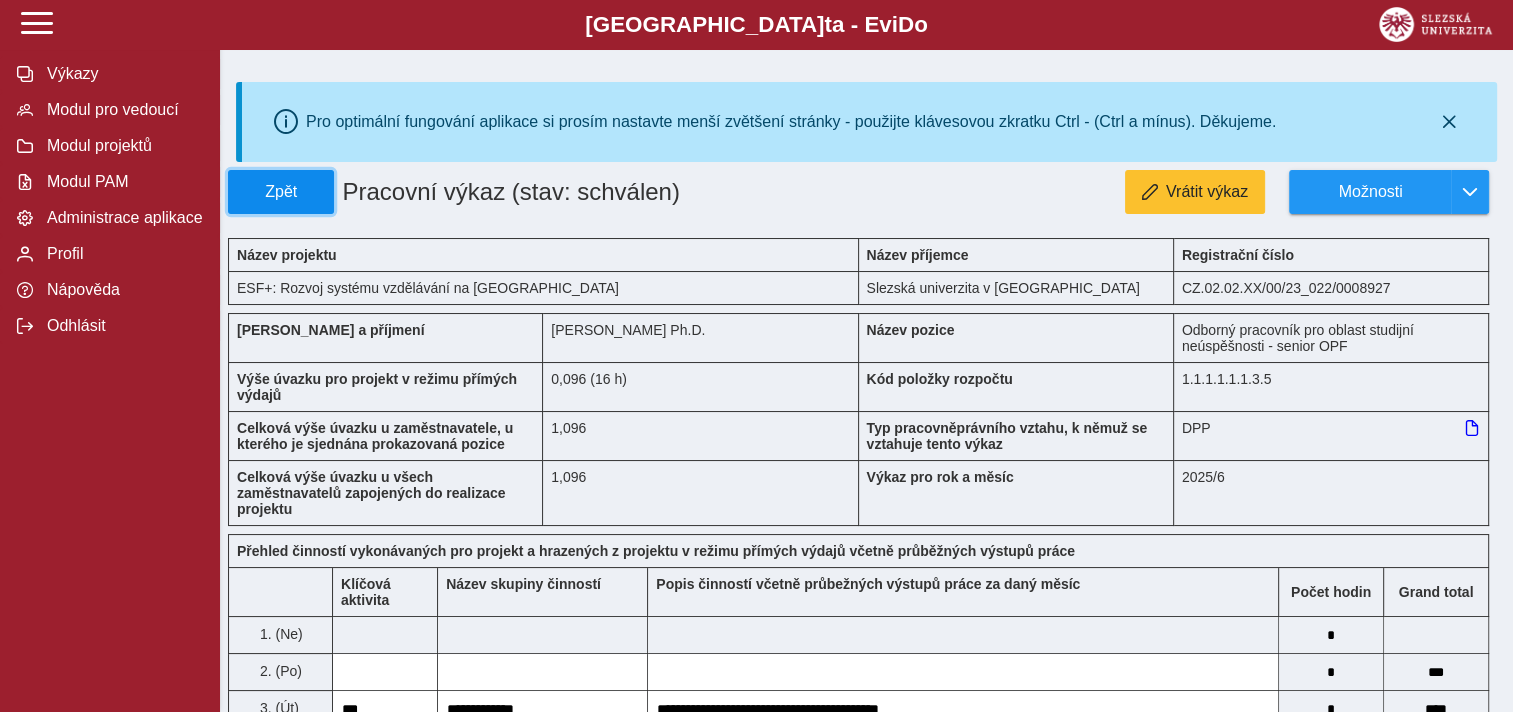 click on "Zpět" at bounding box center [281, 192] 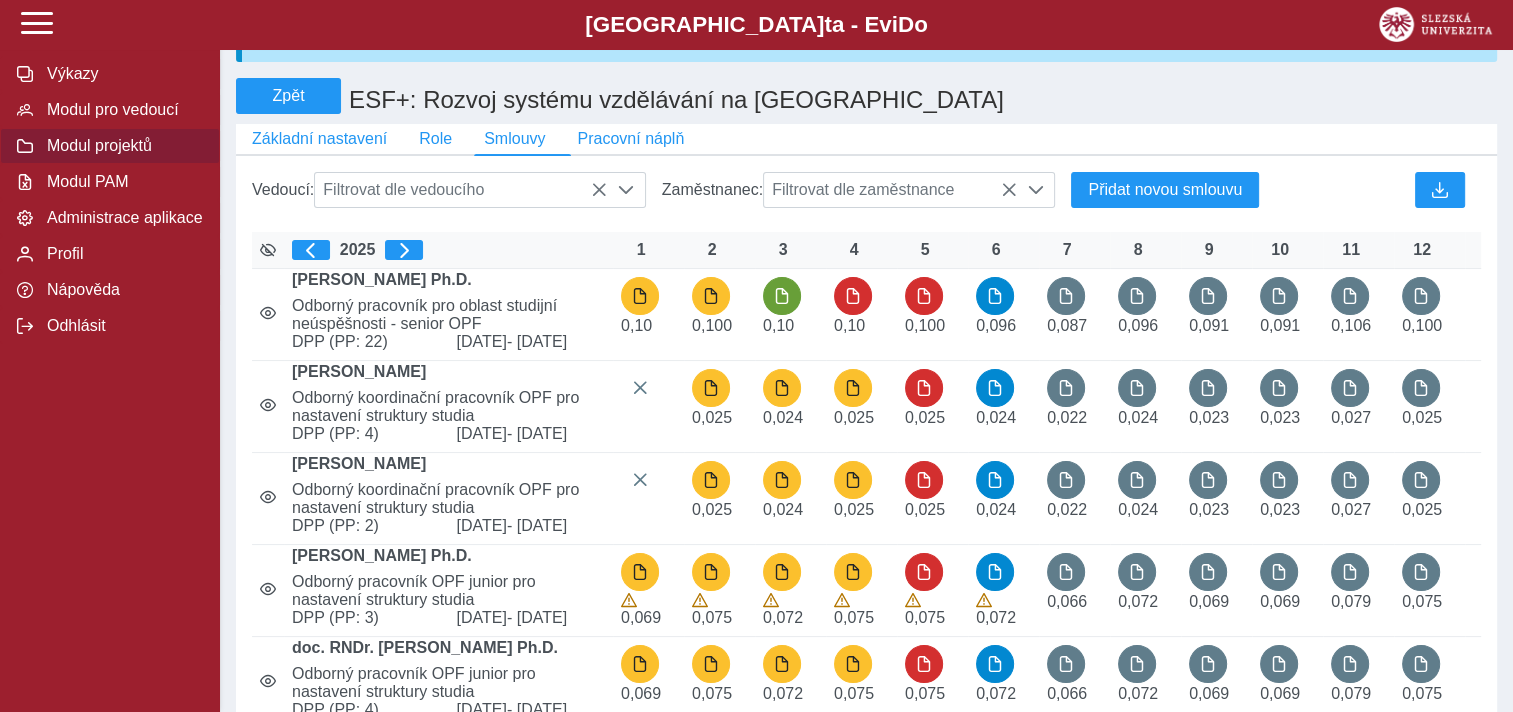scroll, scrollTop: 0, scrollLeft: 0, axis: both 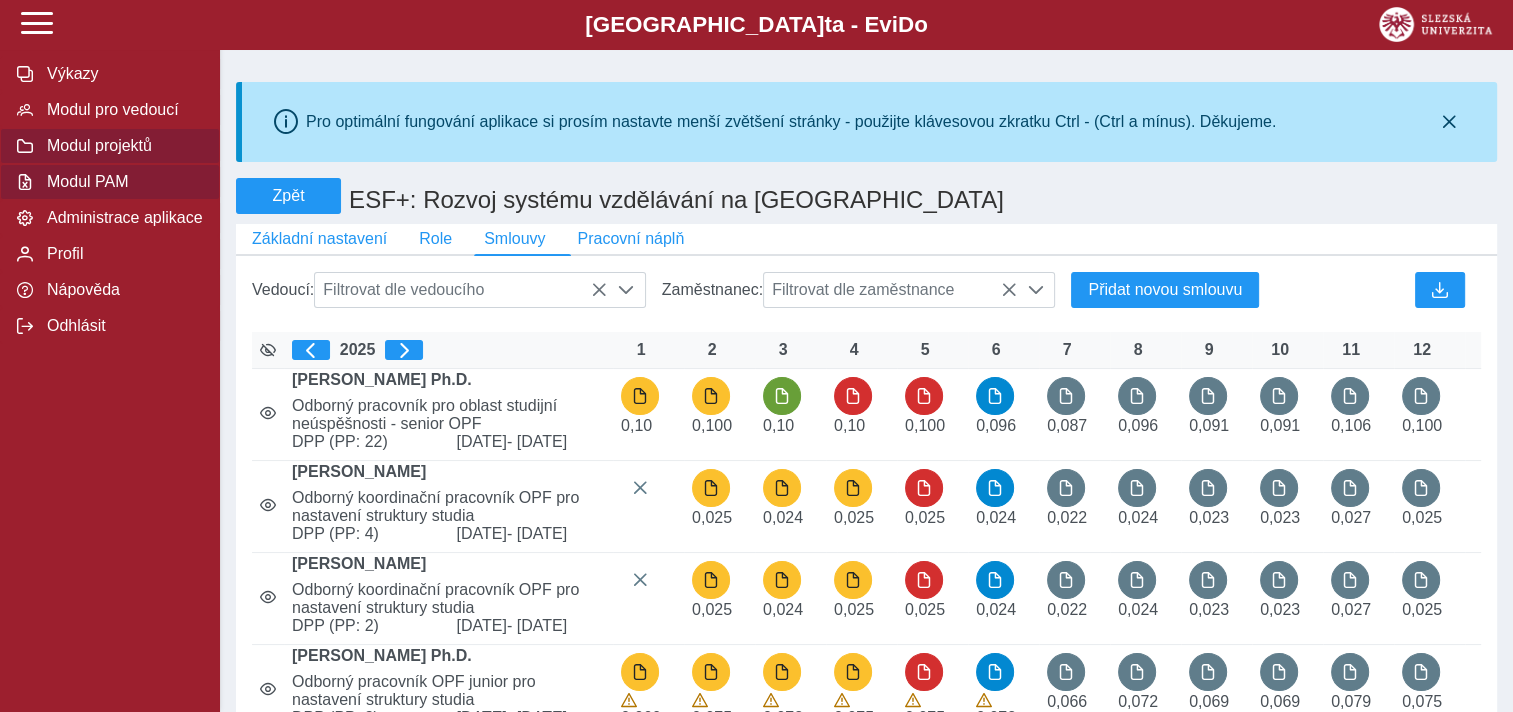click on "Modul PAM" at bounding box center (122, 182) 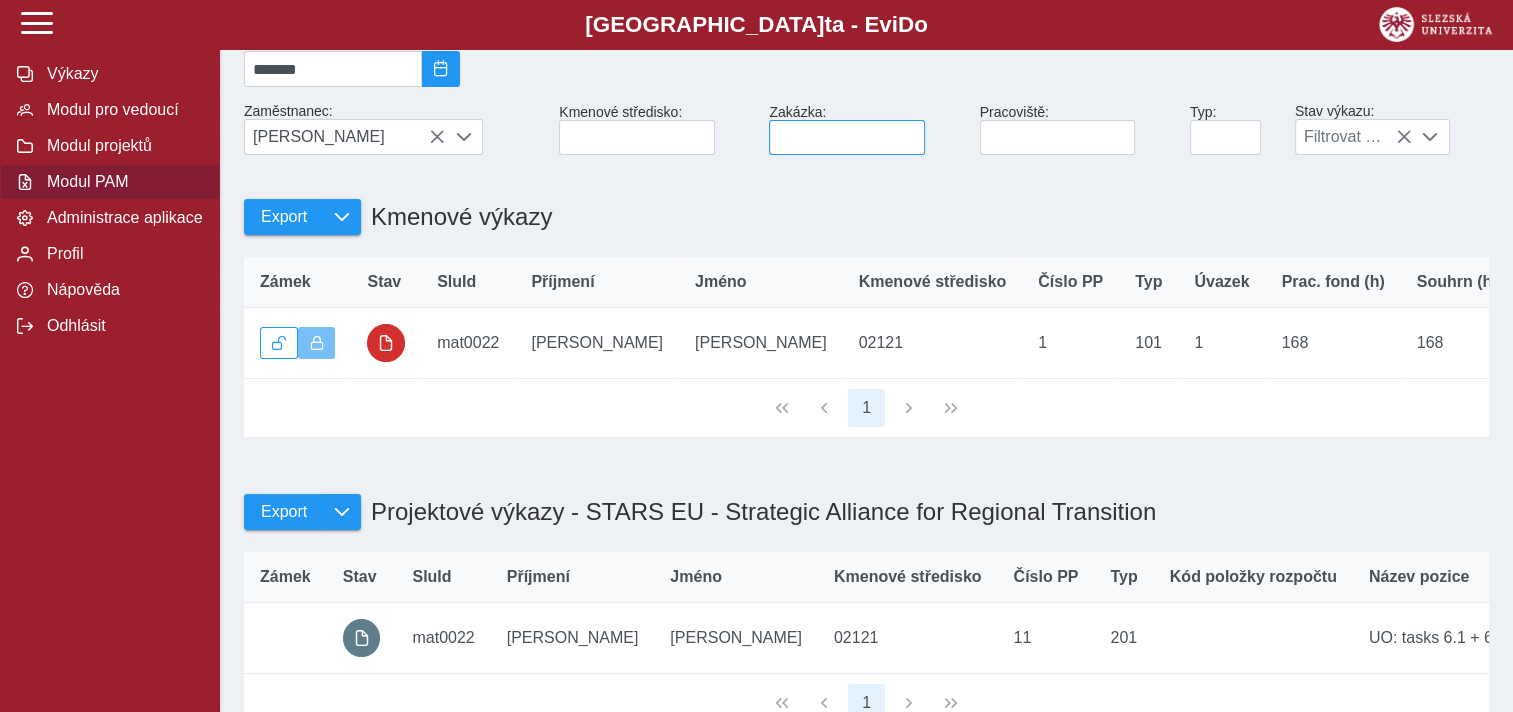 scroll, scrollTop: 100, scrollLeft: 0, axis: vertical 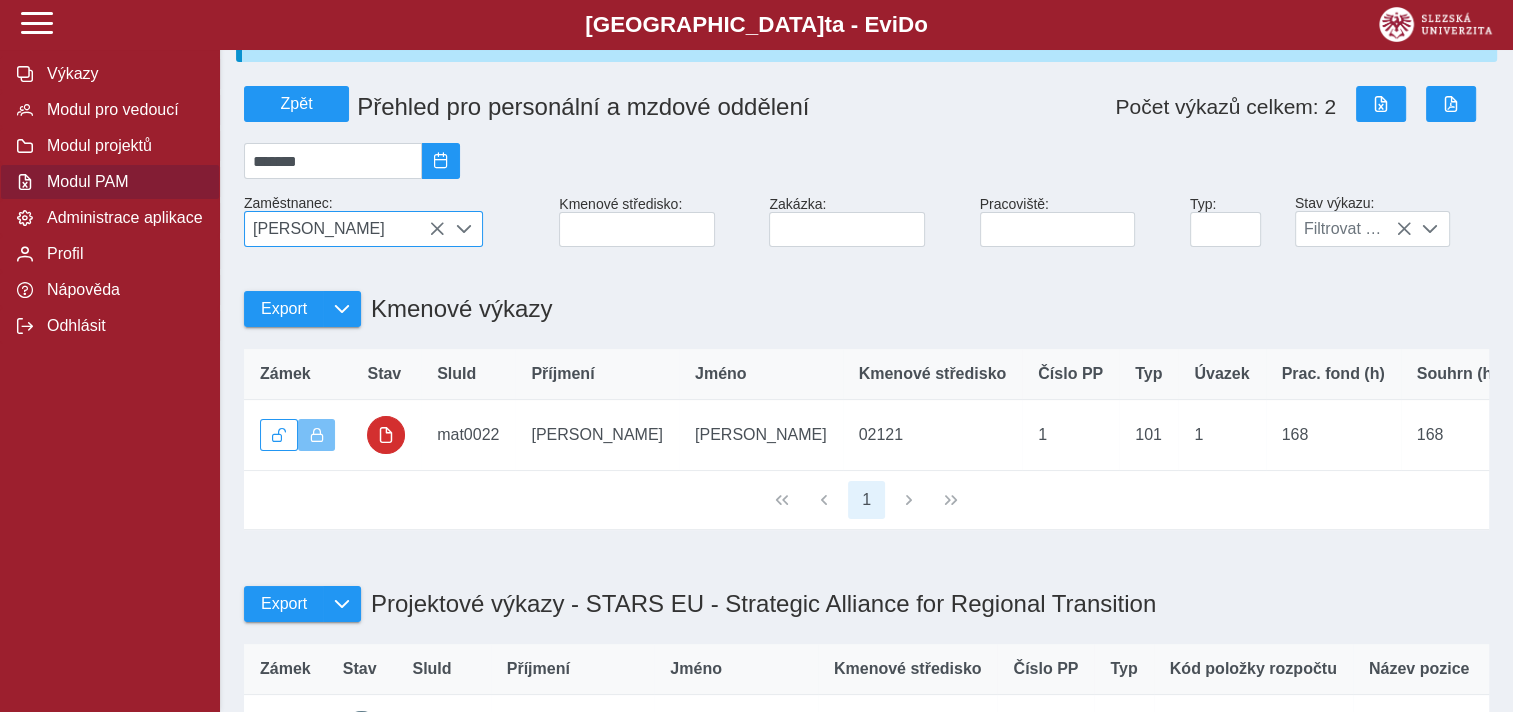 click at bounding box center (437, 229) 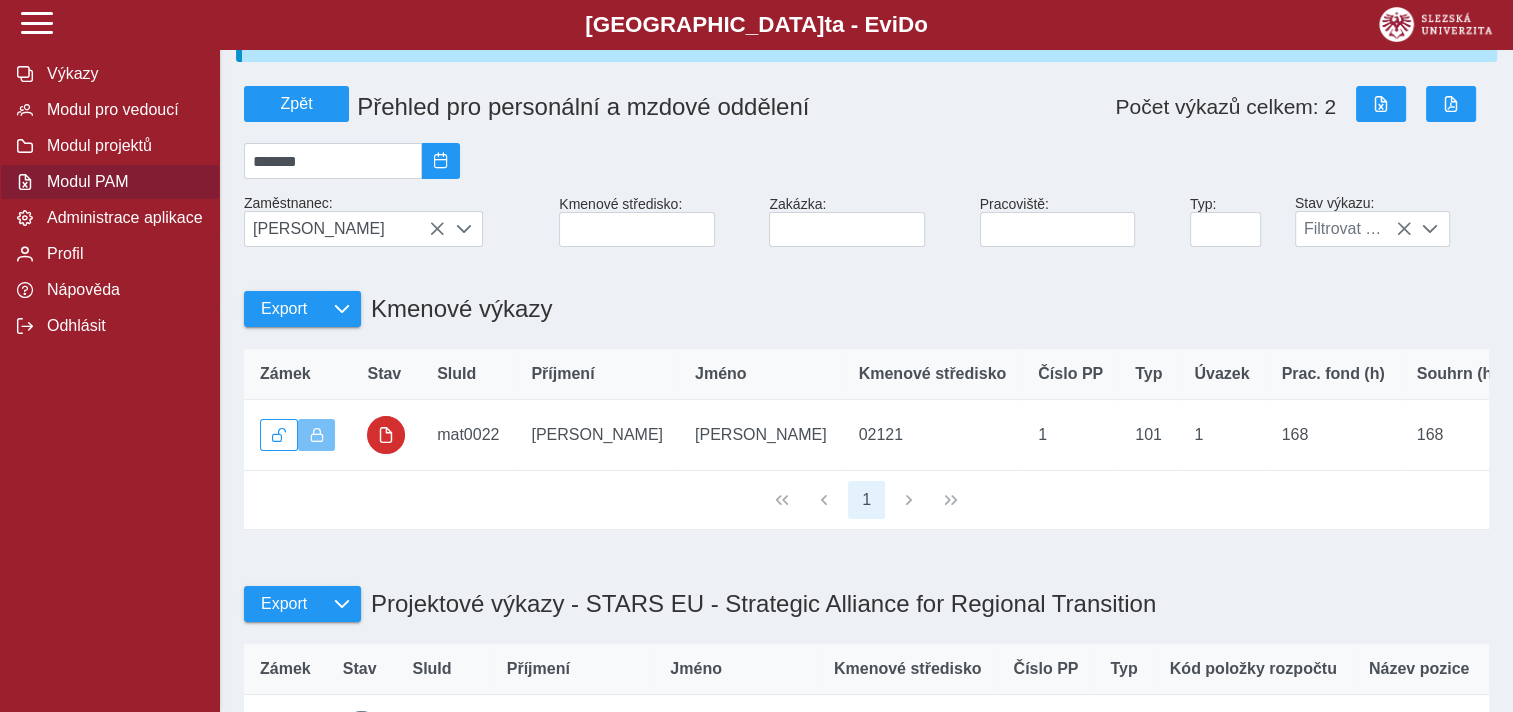 click on "*******" at bounding box center (866, 161) 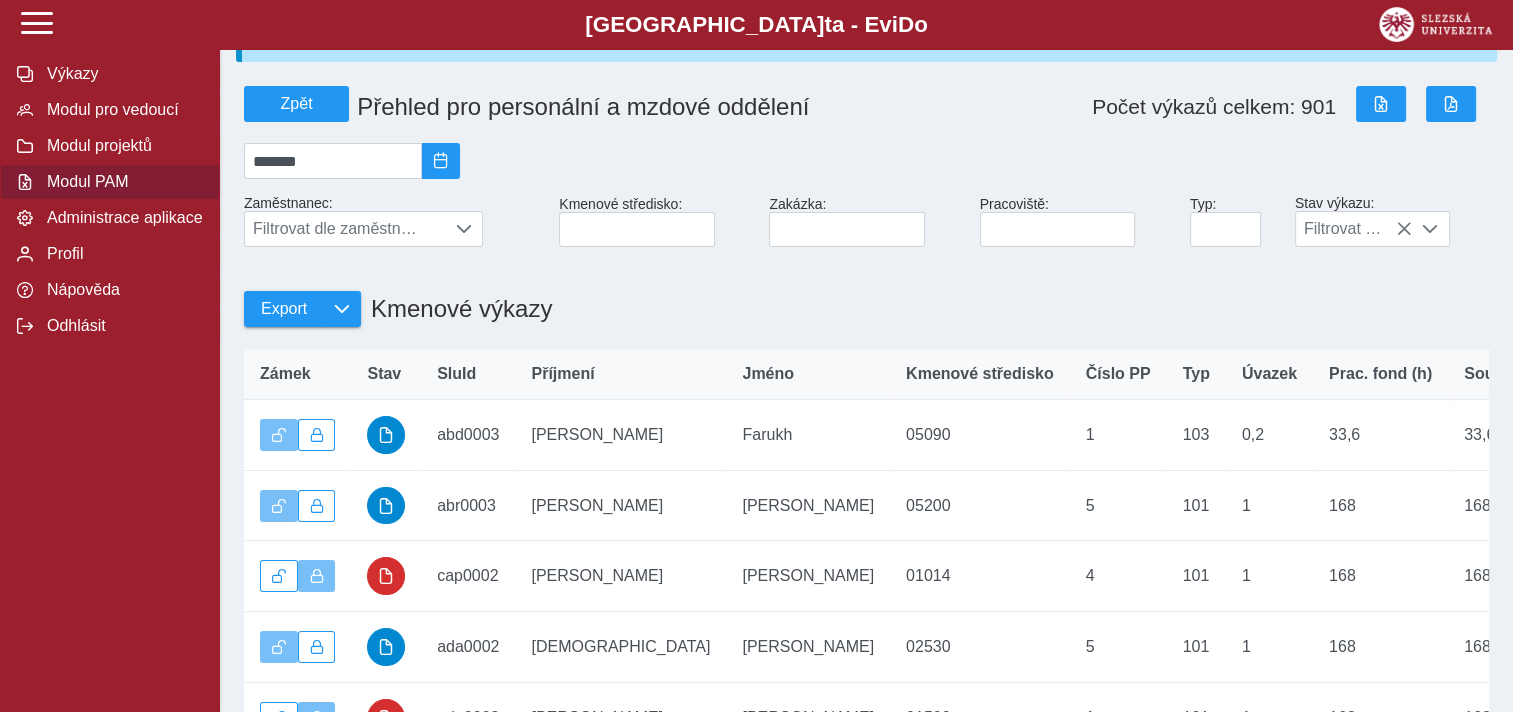 scroll, scrollTop: 0, scrollLeft: 0, axis: both 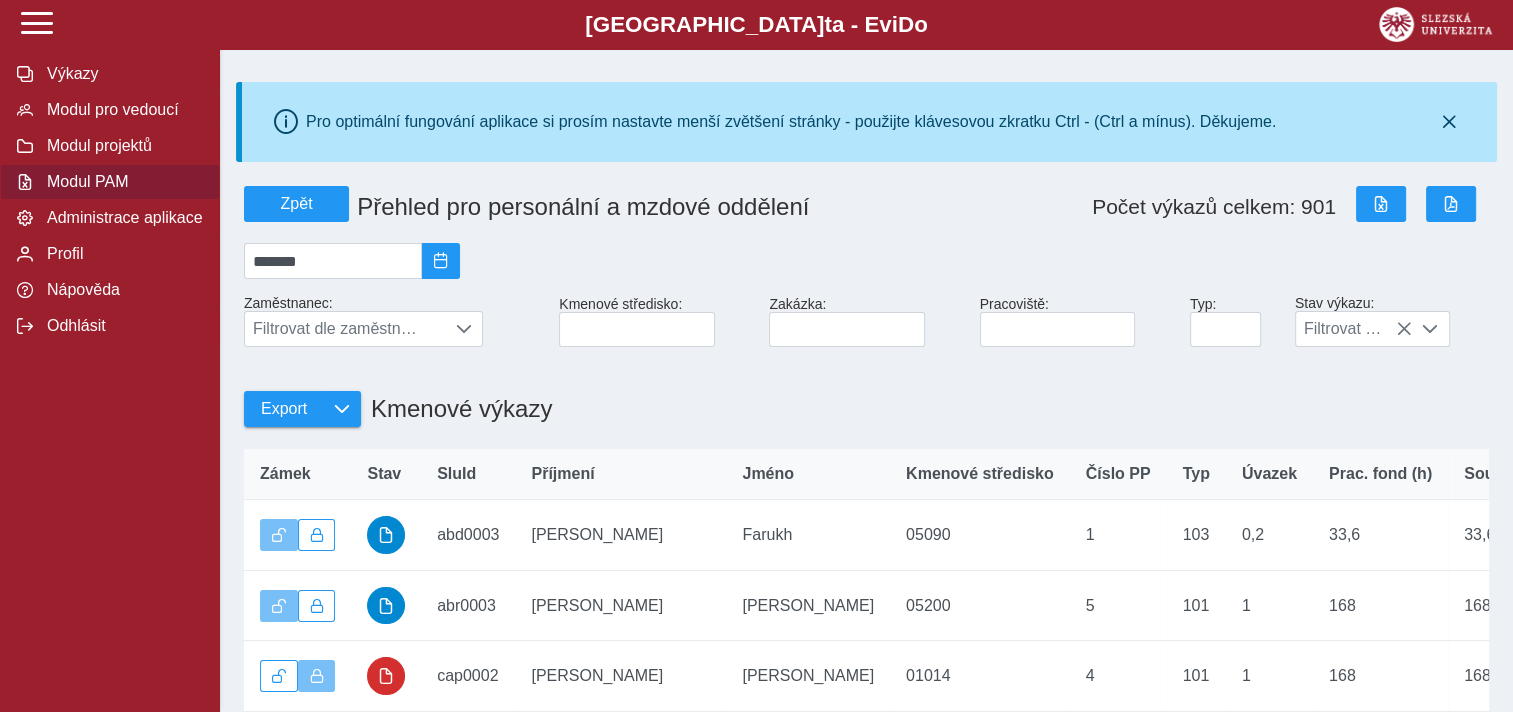 click on "Zpět  Přehled pro personální a mzdové oddělení  Počet výkazů celkem: 901     *******    Zaměstnanec:     Filtrovat dle zaměstnance   Kmenové středisko:     Zakázka:     Pracoviště:     Typ:     Stav výkazu:      Filtrovat dle stavu  Export    Kmenové výkazy  Zámek Stav SluId Příjmení Jméno Kmenové středisko Číslo PP Typ Úvazek Prac. fond (h) Souhrn (h) Odpracováno (h) SoNeSv (h) Dovolená (d) Dovolená 1/2 (d) Dovolená (h) Termíny dovolená Termíny dovolená 1/2 OČR (d) [PERSON_NAME] MD-OD (d) Termíny MD-OD Lékař (h) Termíny Lékař Prac. neschopnost (d) [PERSON_NAME]. neschopnost Krev, svatba, pohřeb (d) [PERSON_NAME], svatba, pohřeb Neplacené volno (d) Termíny NV Ostatní volno (d) [PERSON_NAME] Zámek     Stav   SluId abd0003 Příjmení [PERSON_NAME] [PERSON_NAME] středisko  05090  Číslo PP 1 Typ  103  Úvazek  0,2  Prac. fond (h)  33,6  [PERSON_NAME] (h)  33,6  Odpracováno (h)  30,4  SoNeSv (h)  0  Dovolená (d)  2   0   0" at bounding box center (866, 549) 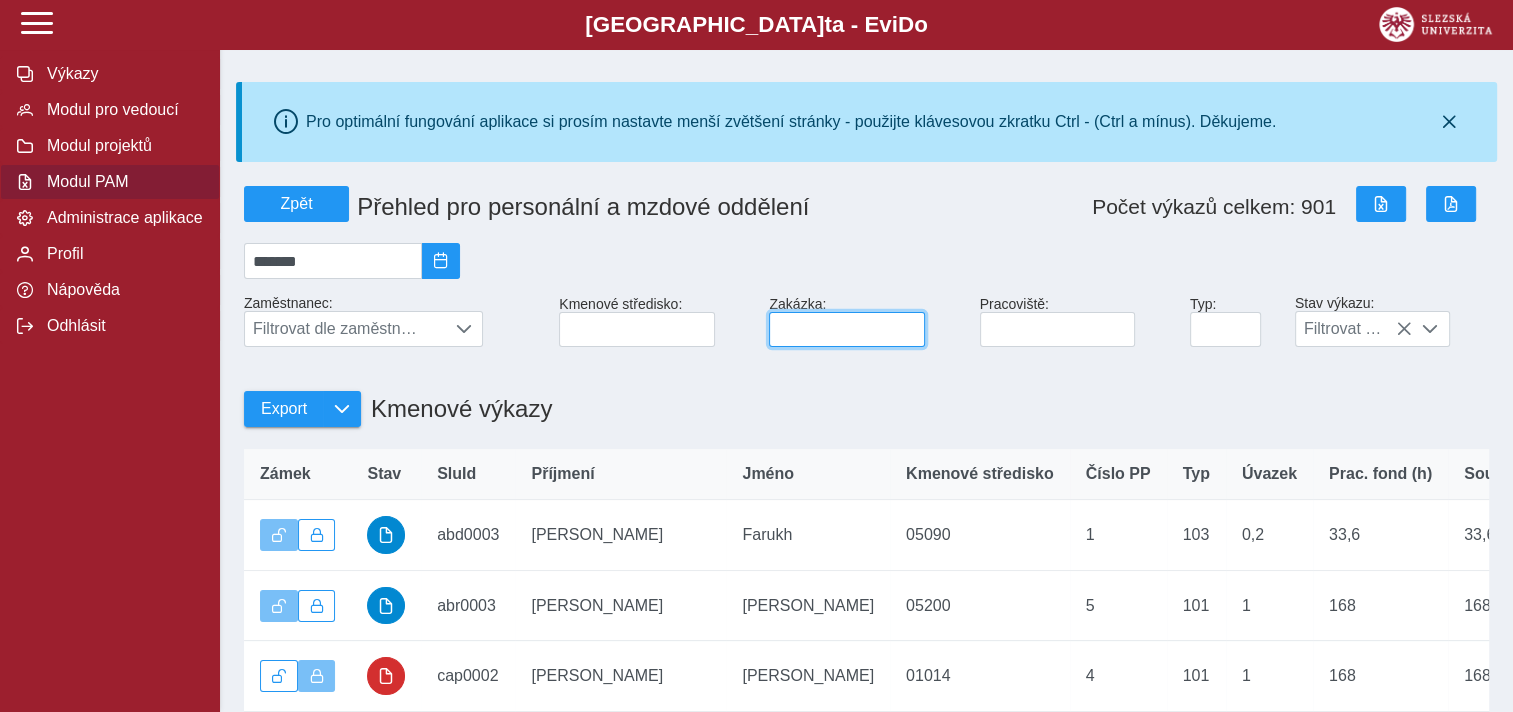 click at bounding box center [846, 329] 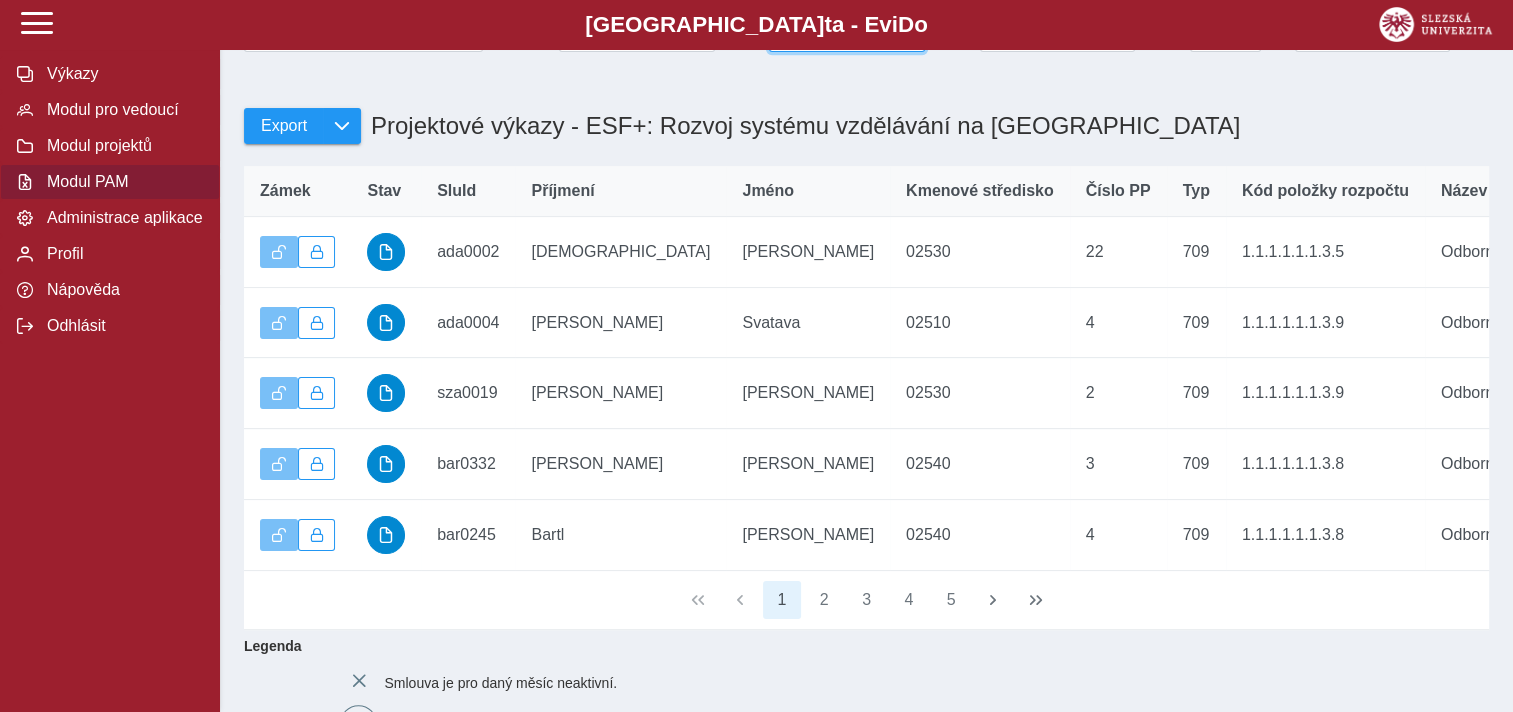 scroll, scrollTop: 300, scrollLeft: 0, axis: vertical 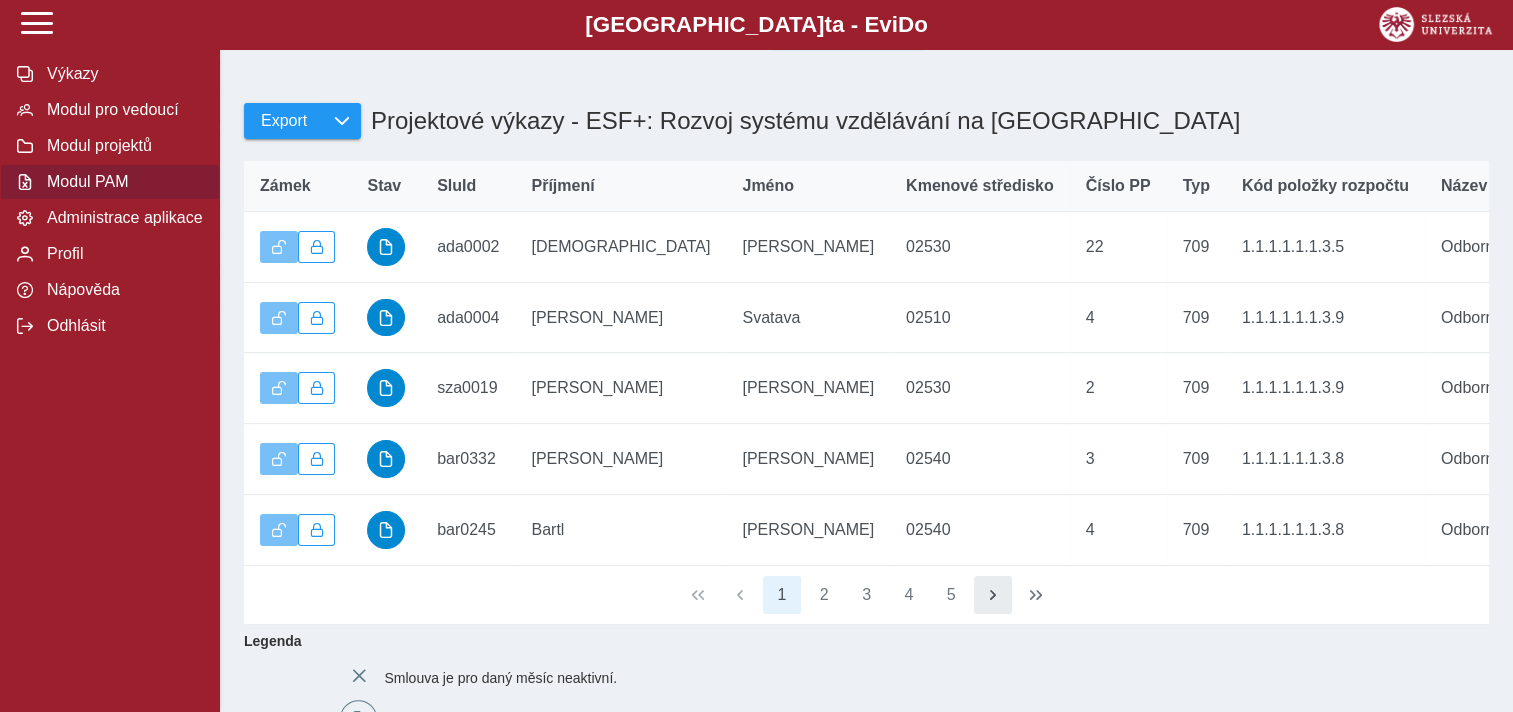 type on "****" 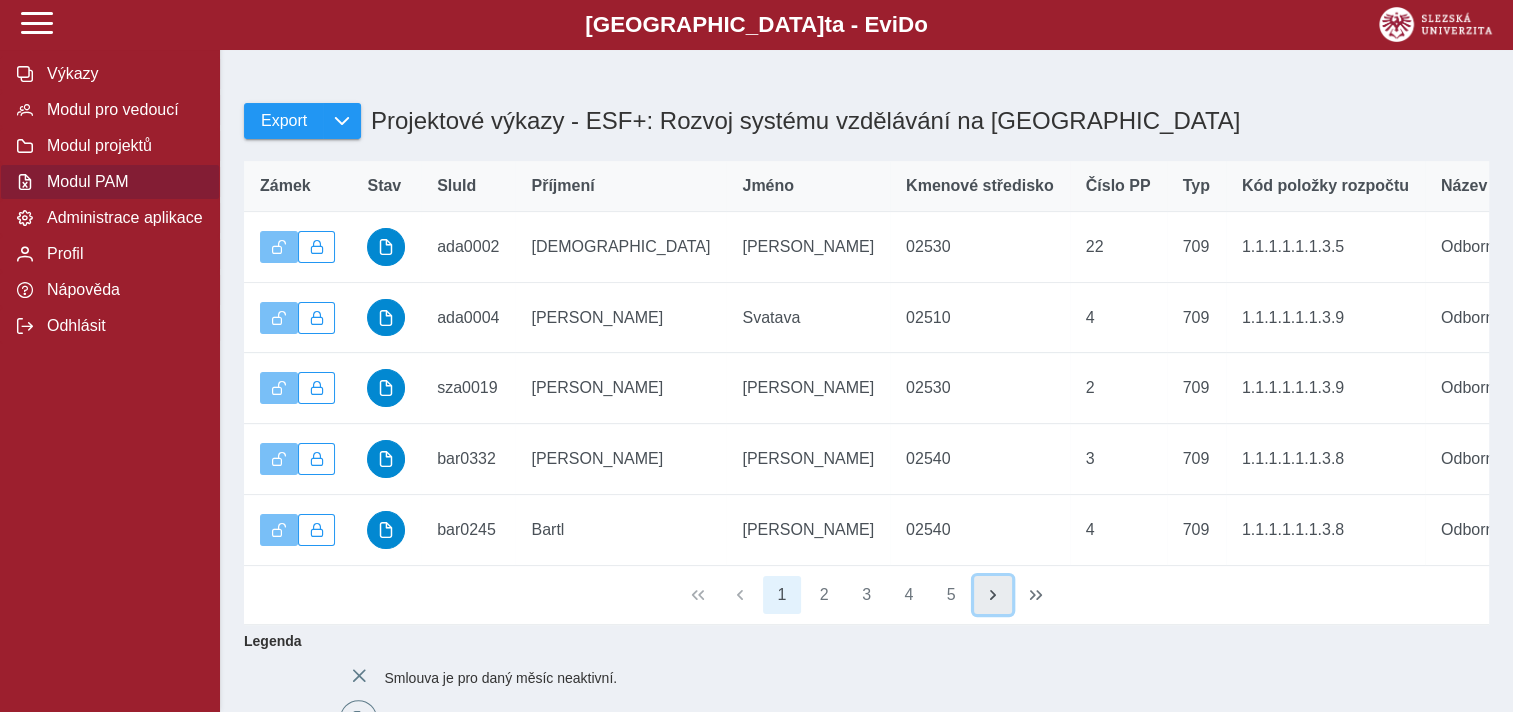 click at bounding box center (993, 595) 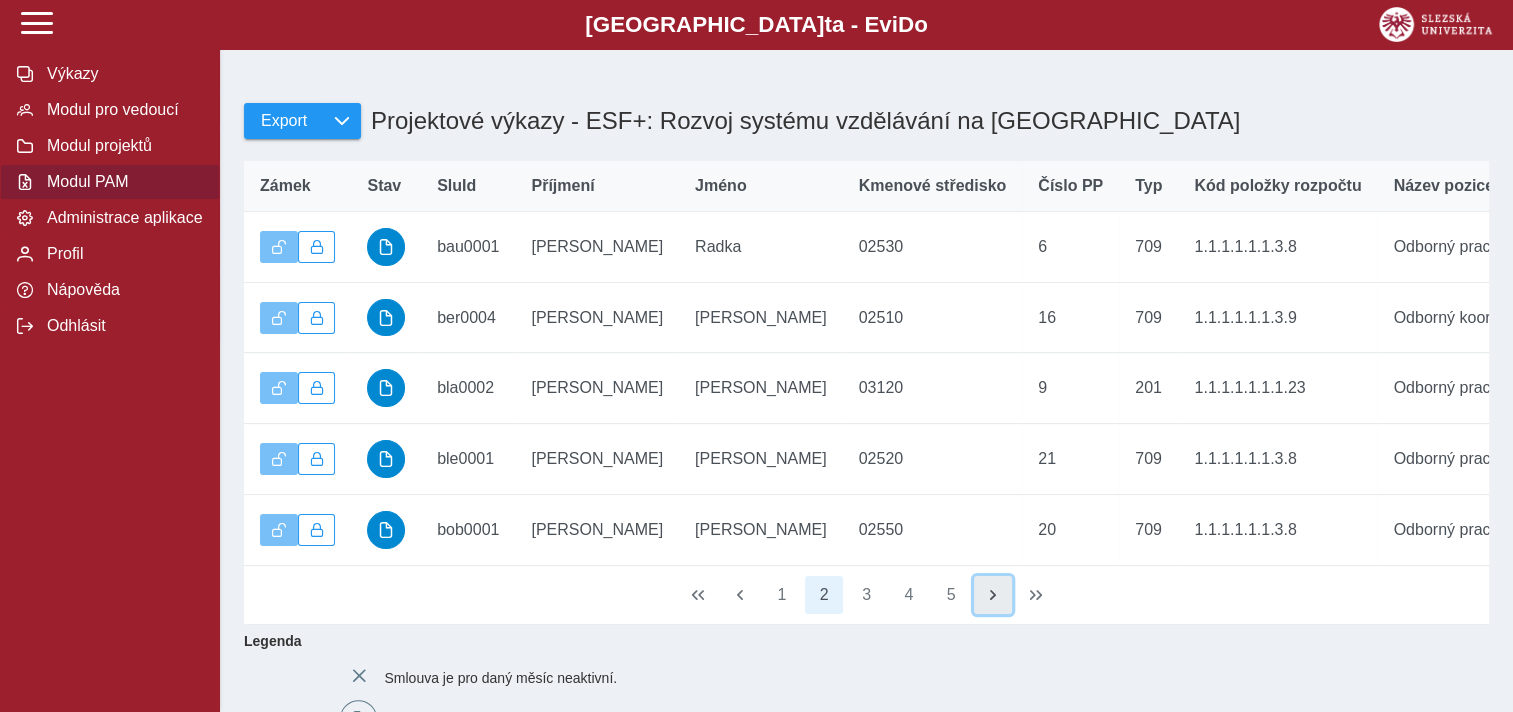 click at bounding box center [993, 595] 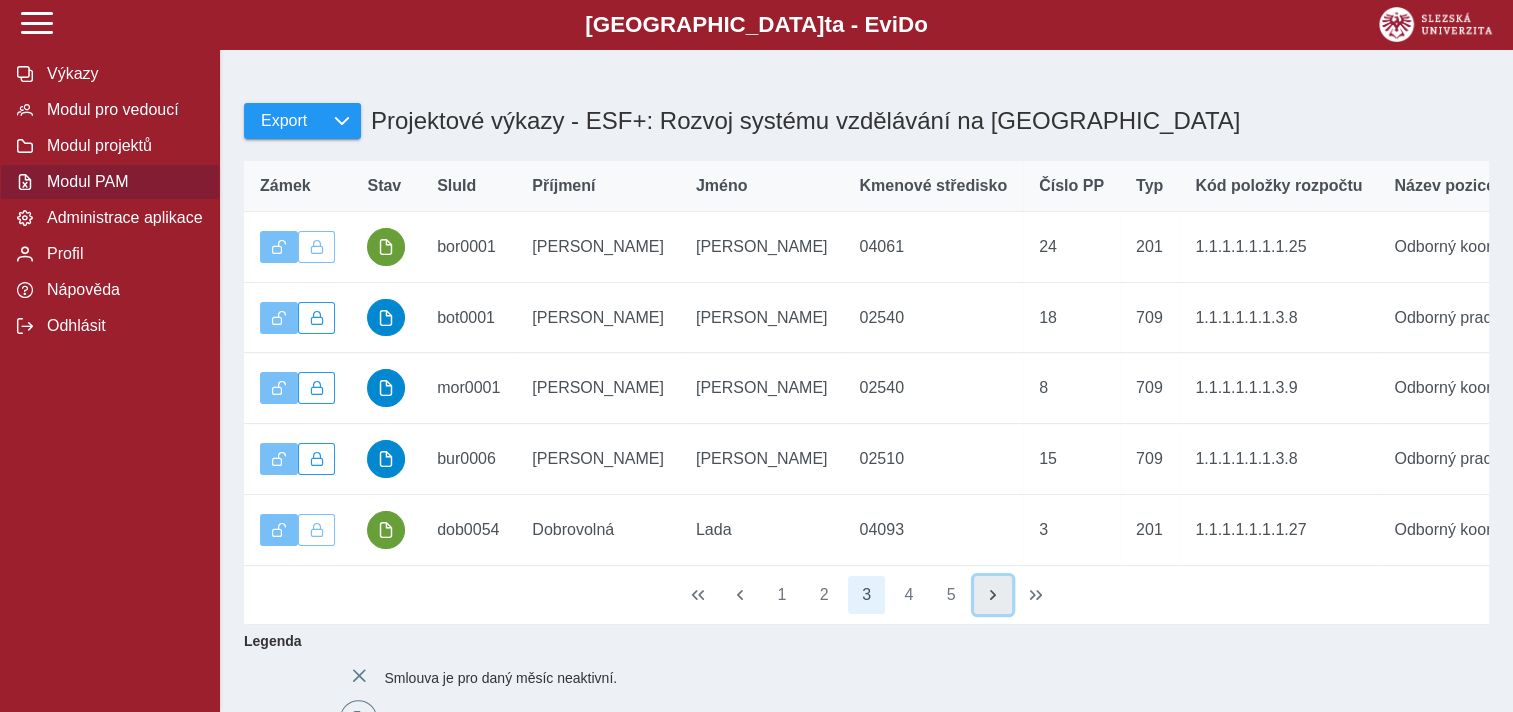 click at bounding box center [993, 595] 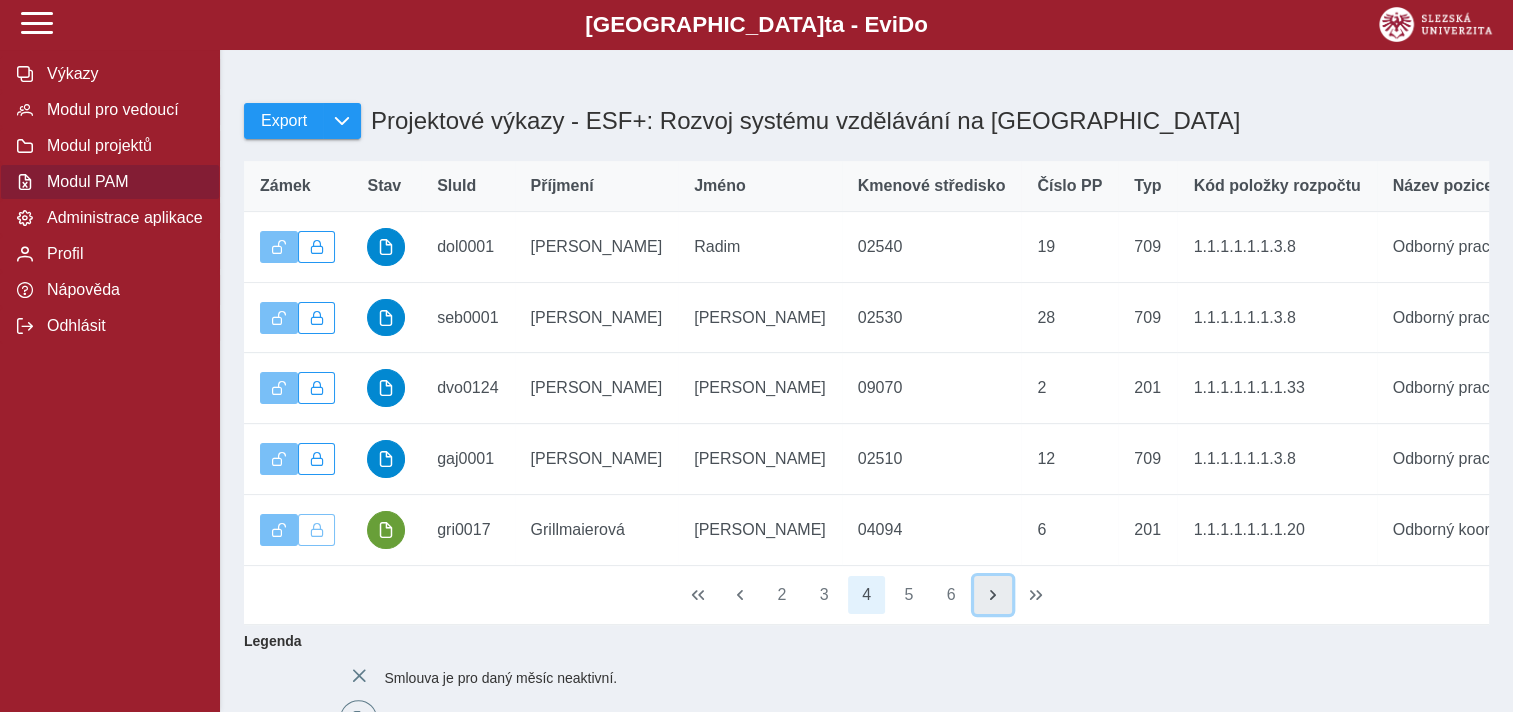 click at bounding box center [993, 595] 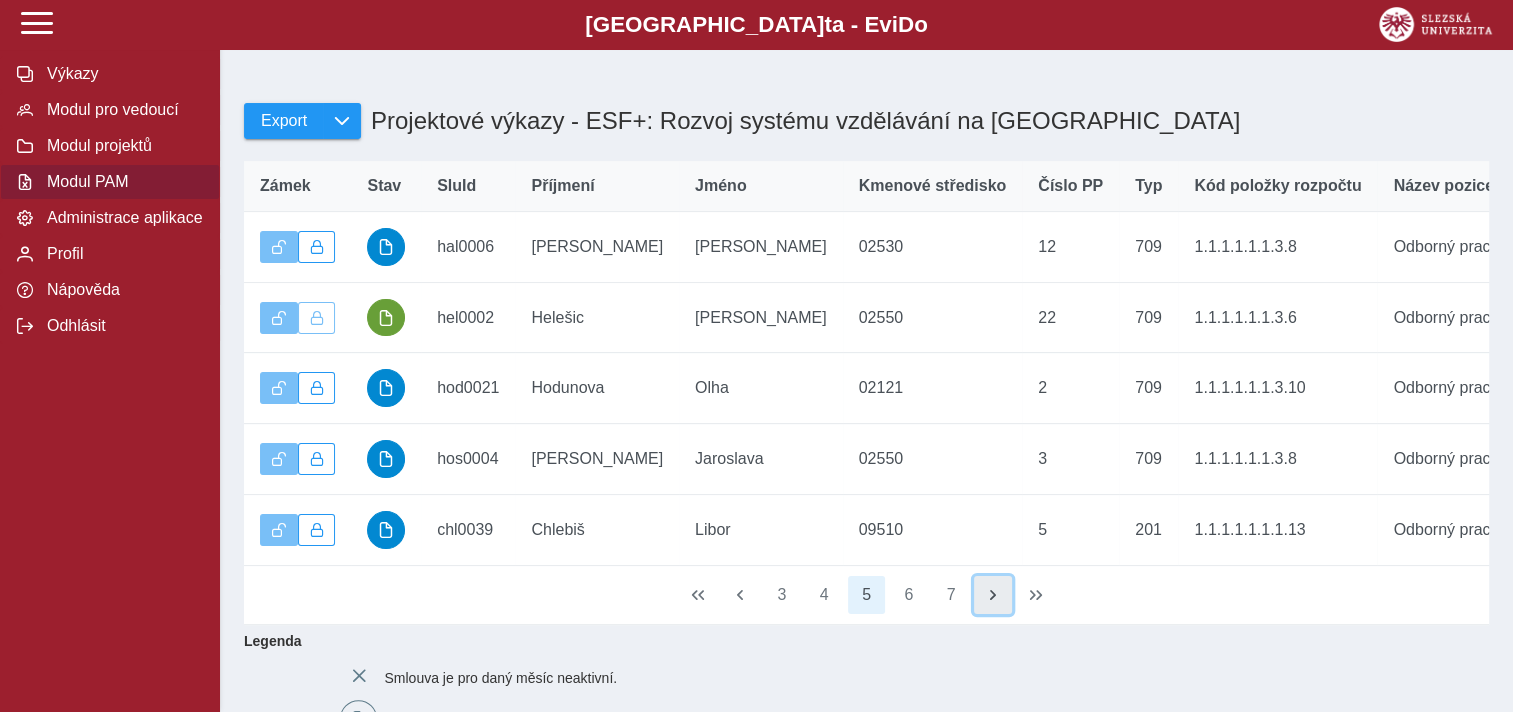 click at bounding box center [993, 595] 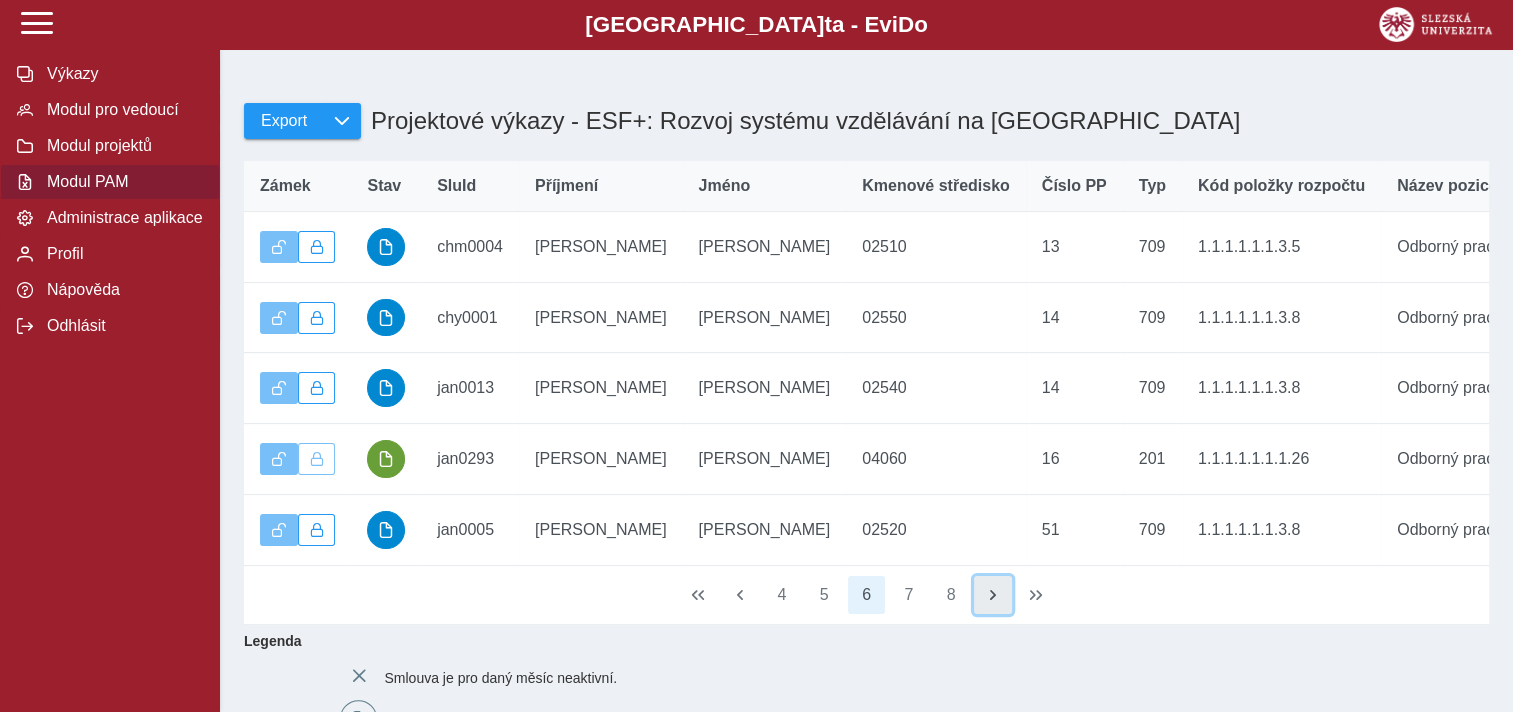 click at bounding box center [993, 595] 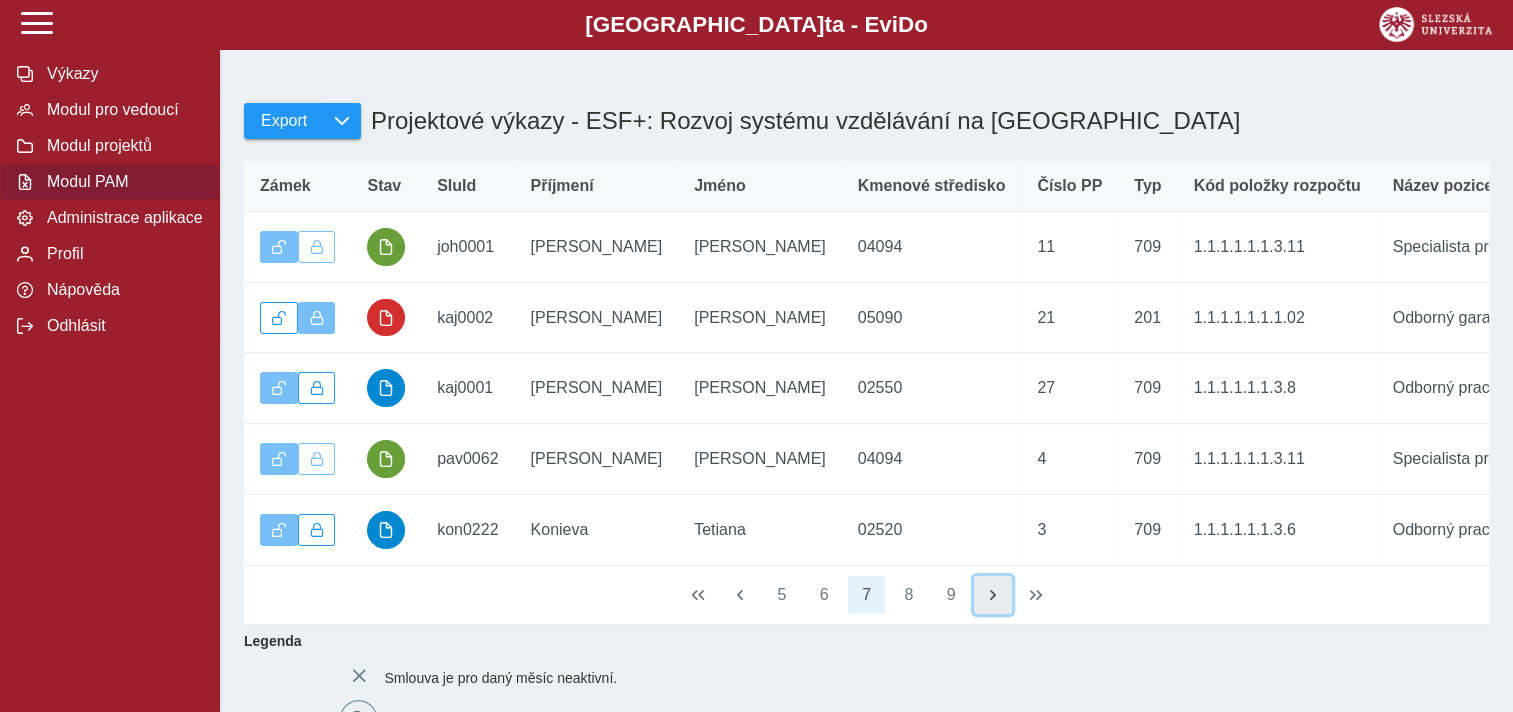 click at bounding box center [993, 595] 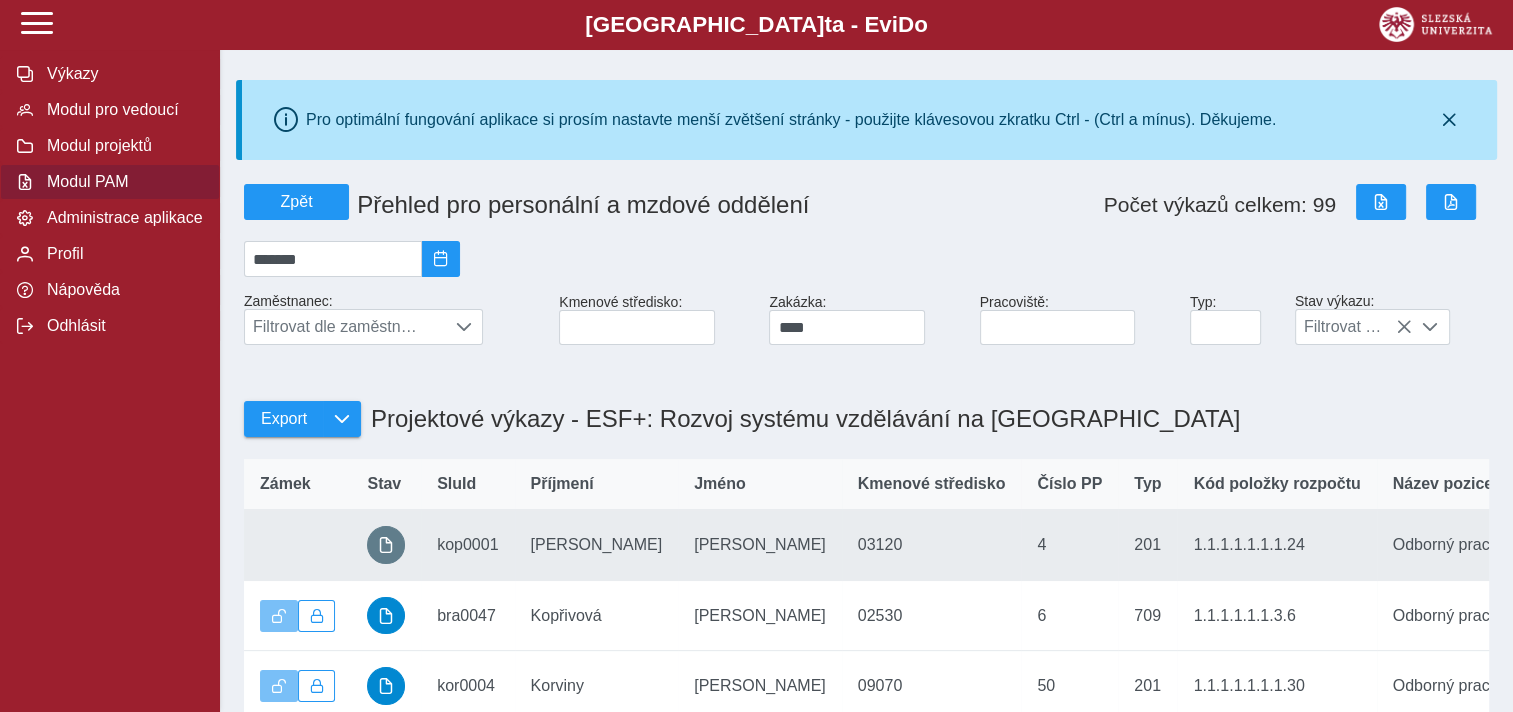 scroll, scrollTop: 0, scrollLeft: 0, axis: both 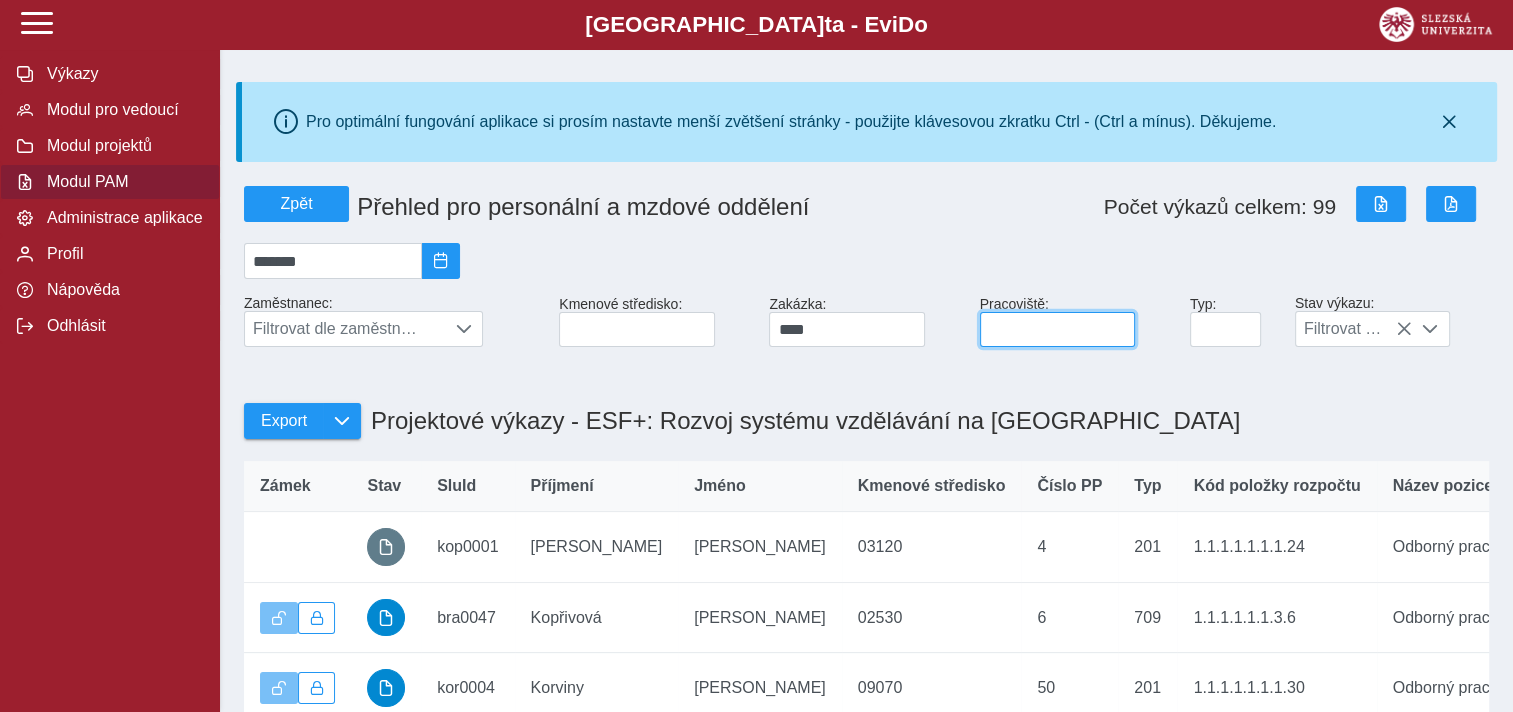 click at bounding box center [1057, 329] 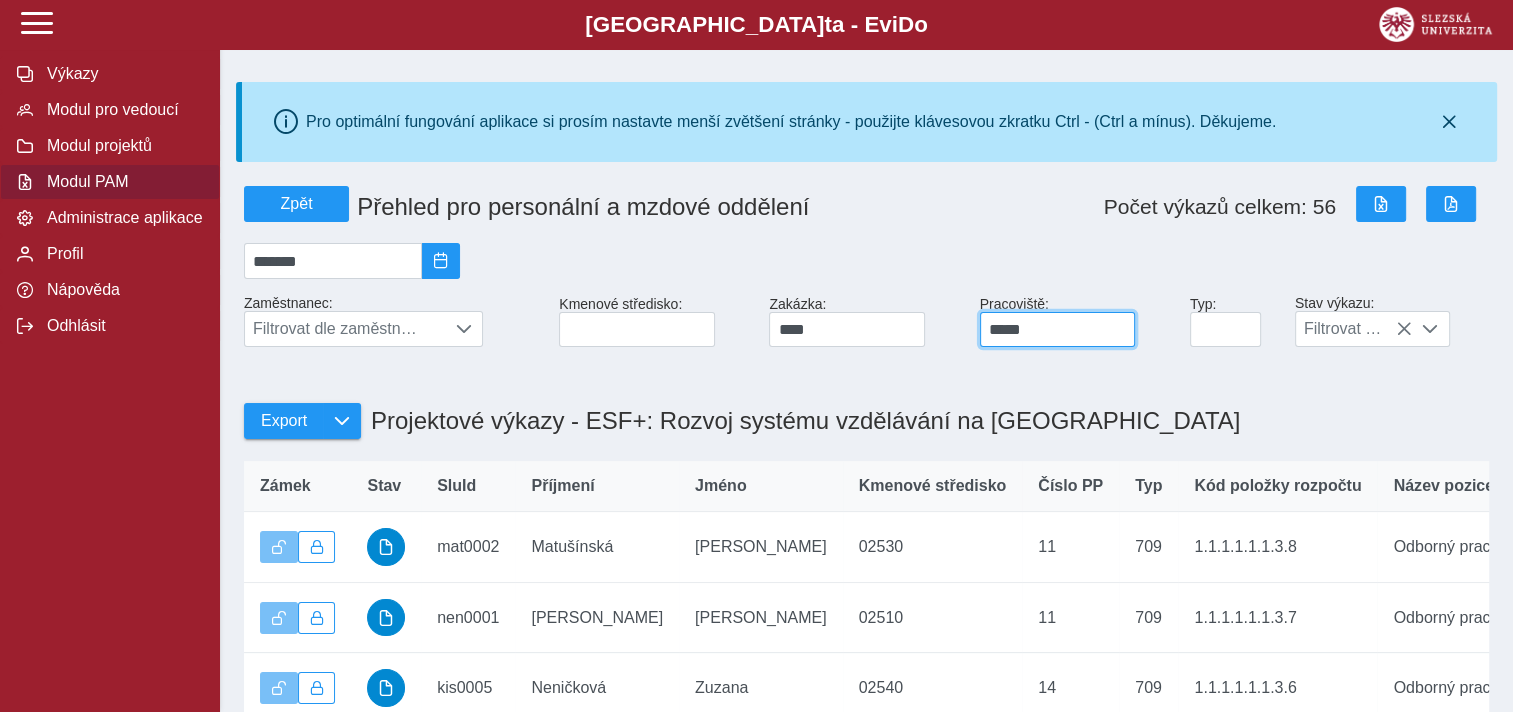 scroll, scrollTop: 300, scrollLeft: 0, axis: vertical 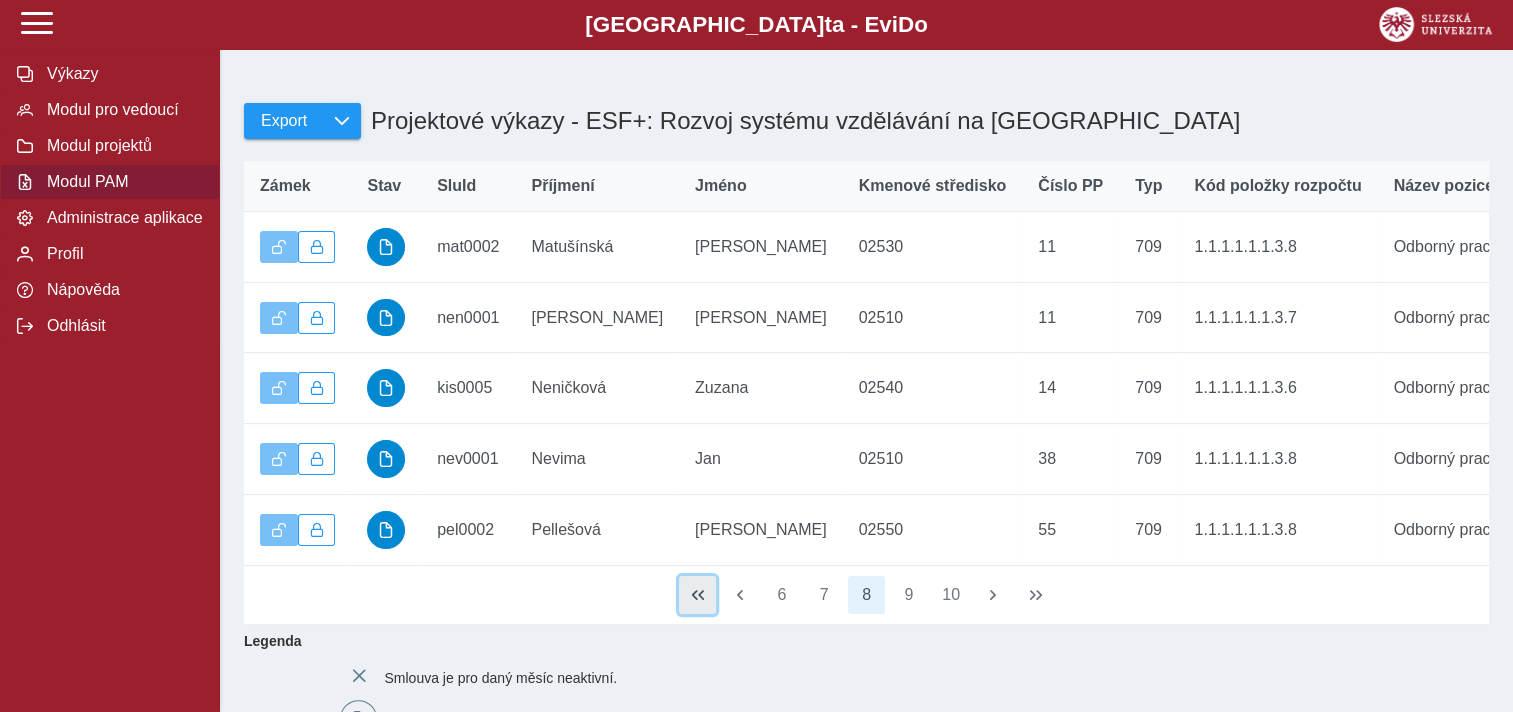 click at bounding box center [698, 595] 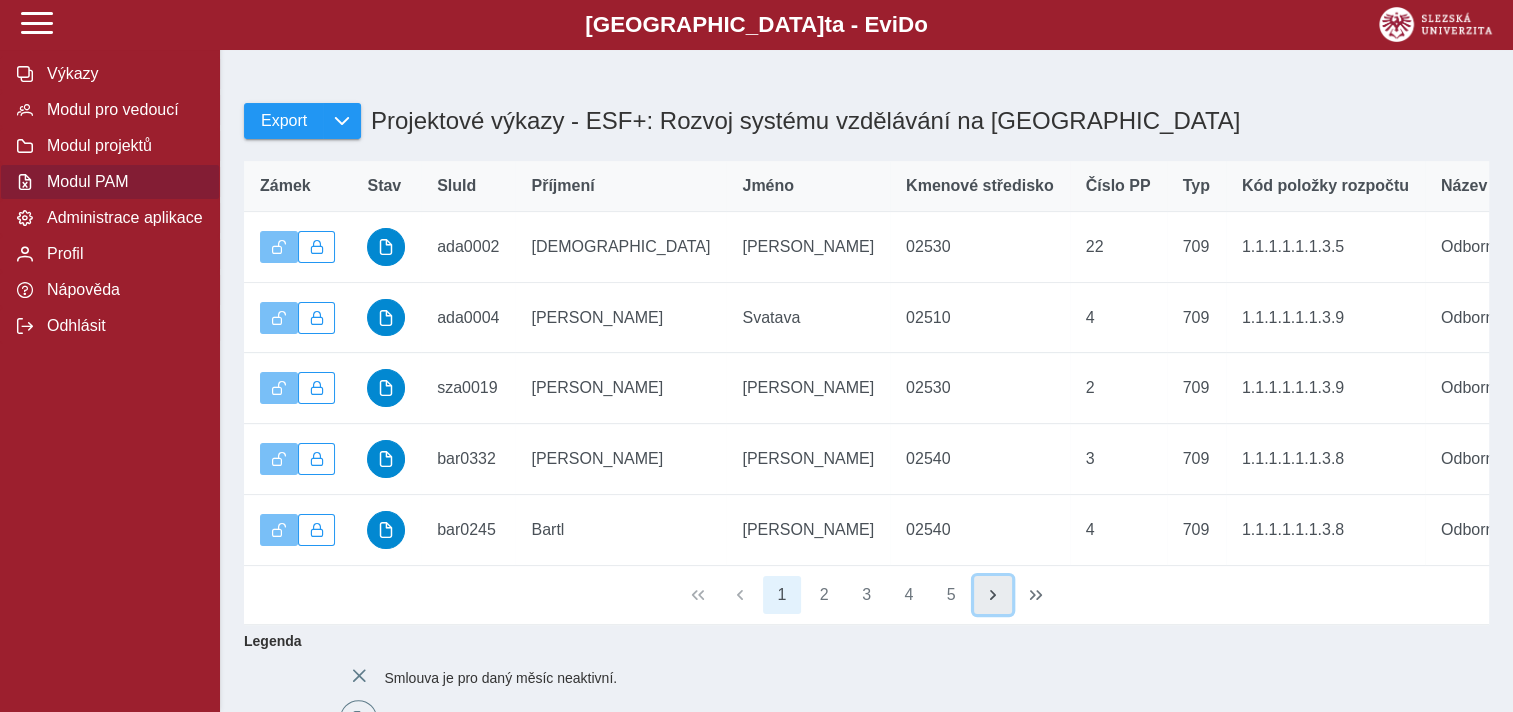 click at bounding box center (993, 595) 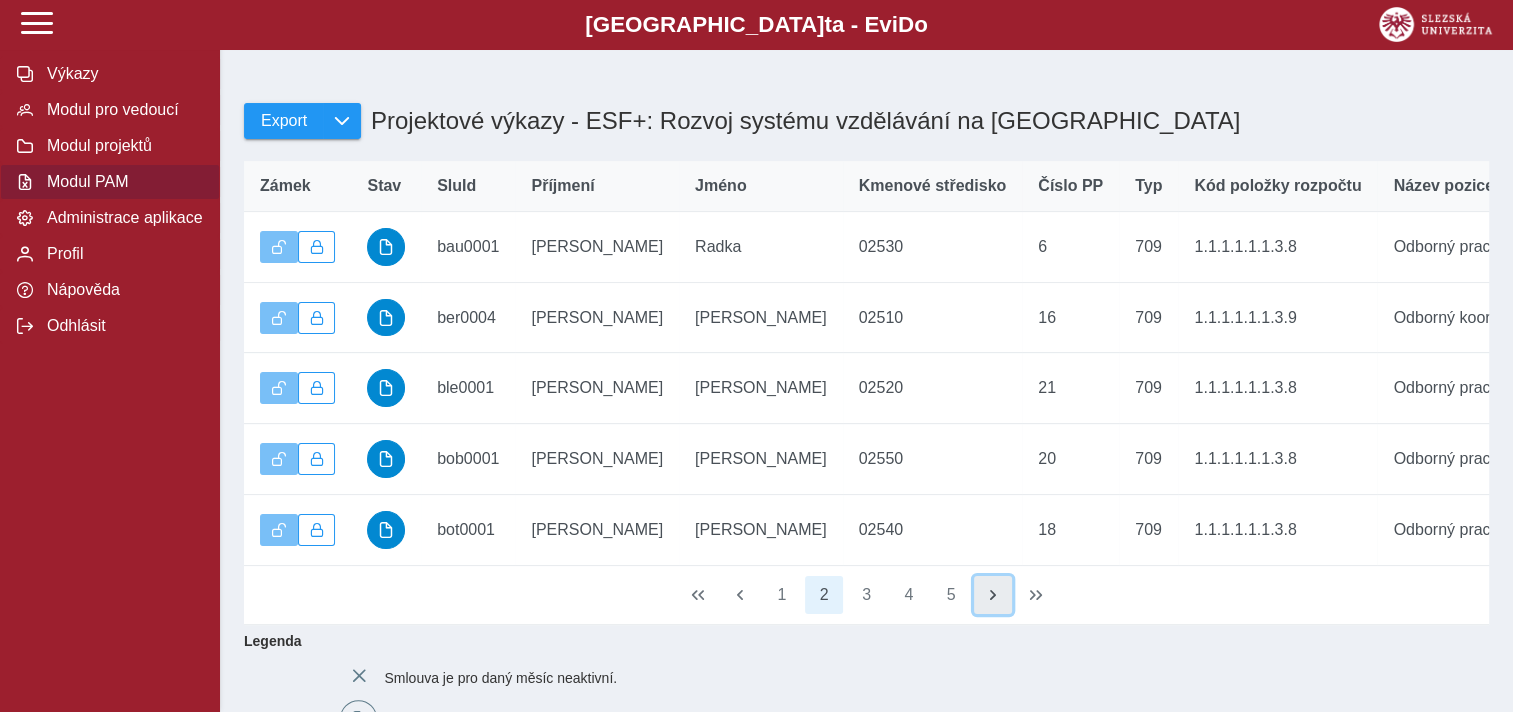 click at bounding box center (993, 595) 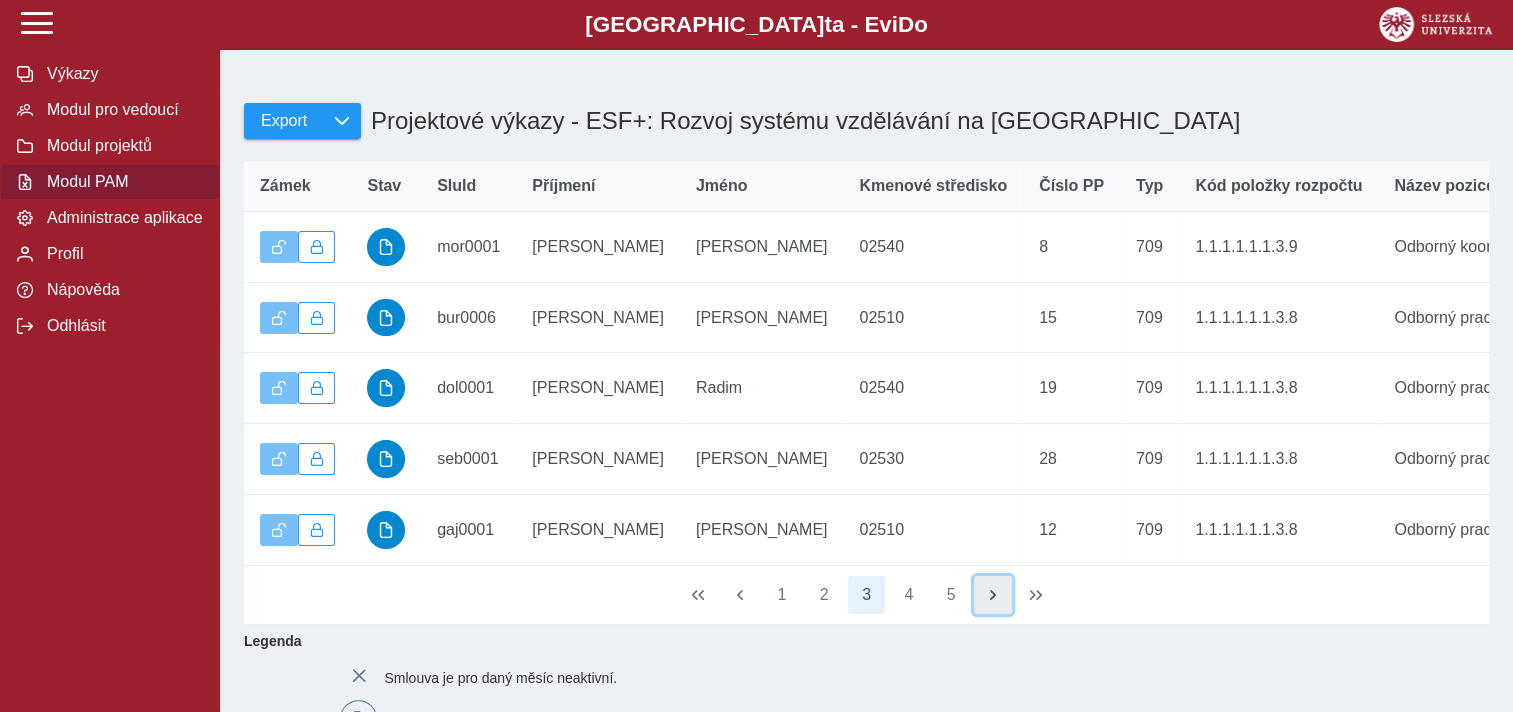 click at bounding box center [993, 595] 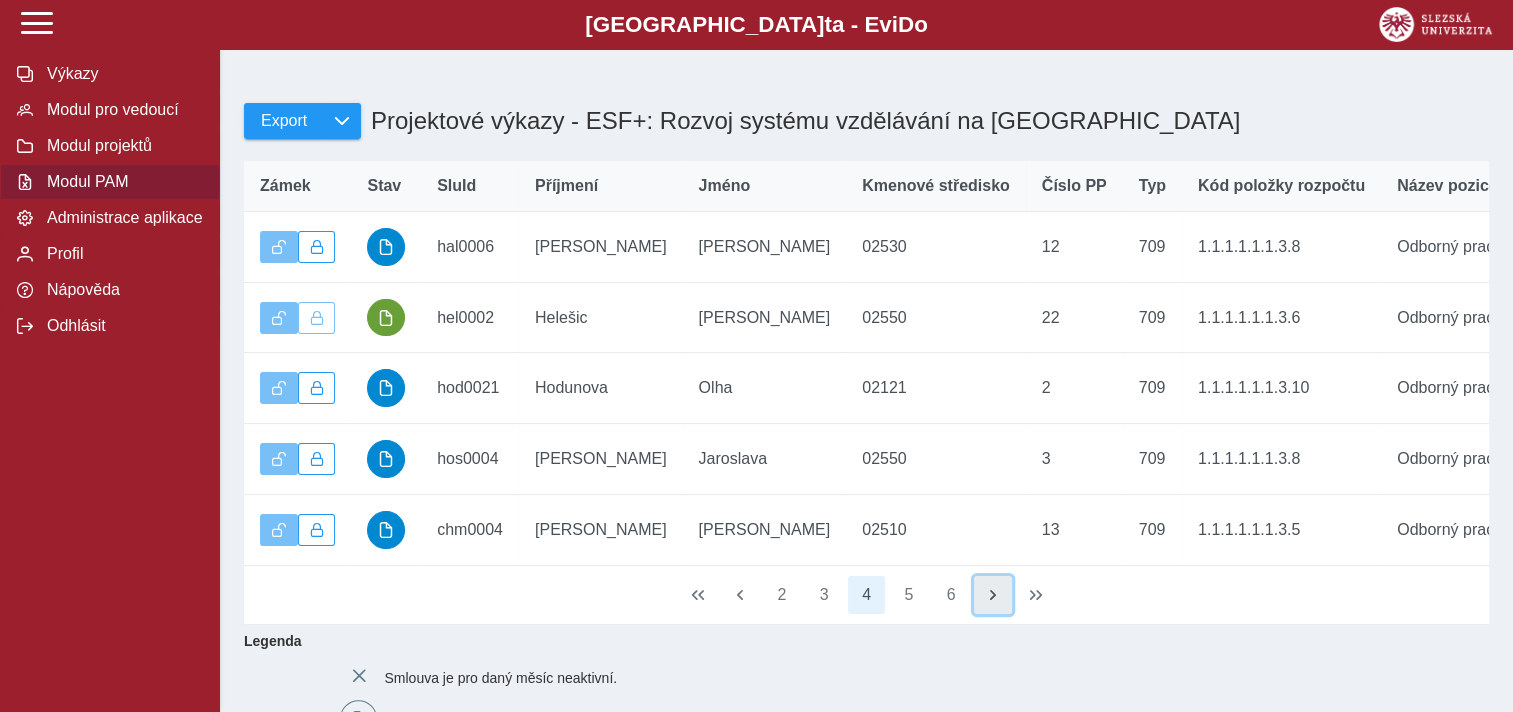 click at bounding box center (993, 595) 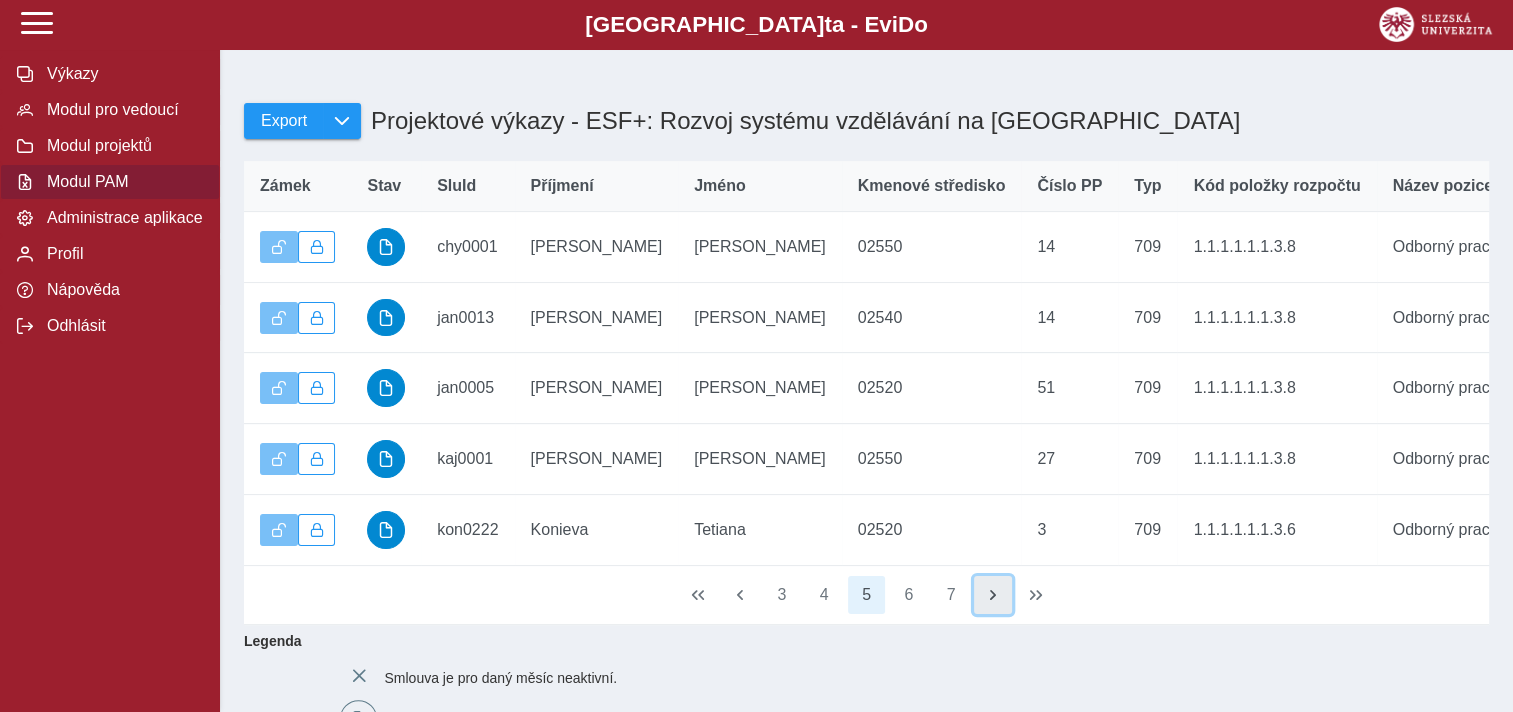 click at bounding box center [993, 595] 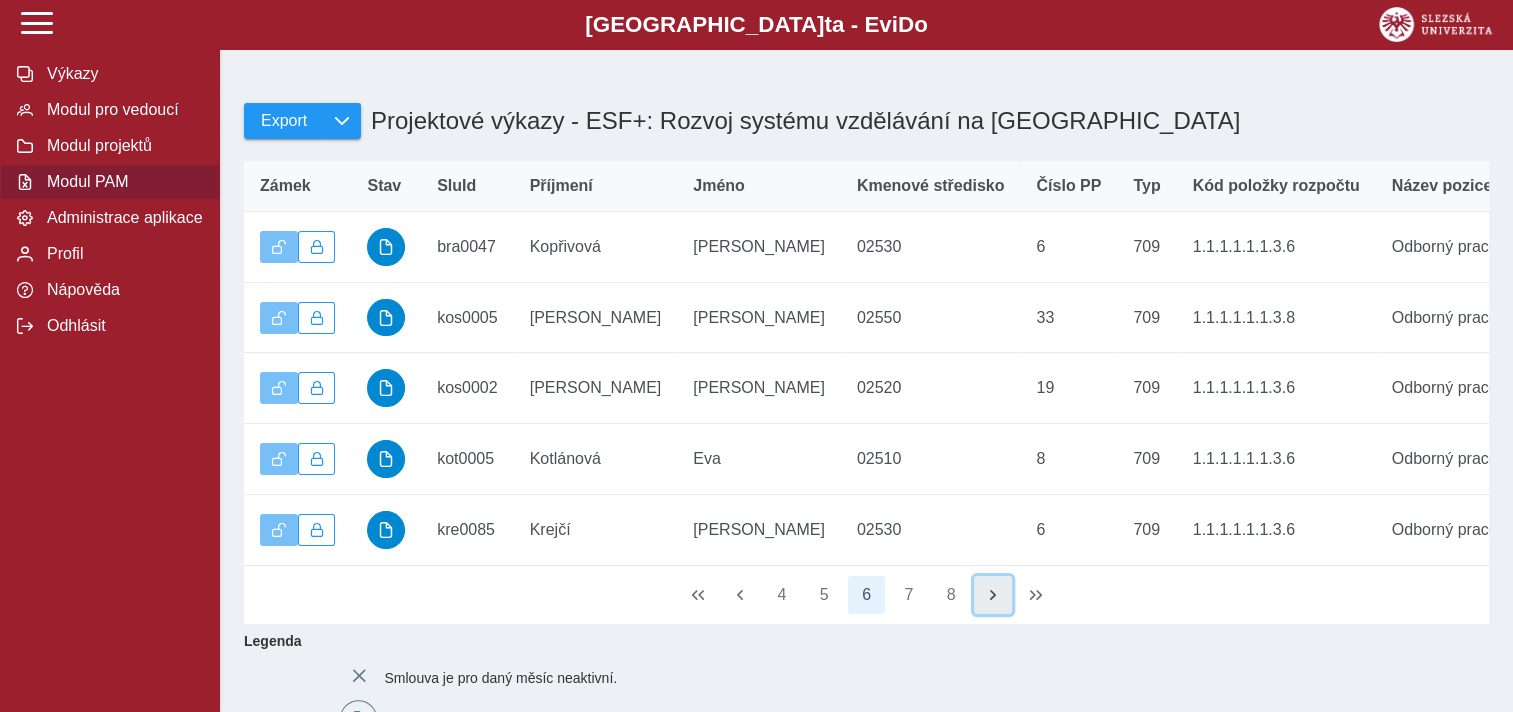 click at bounding box center (993, 595) 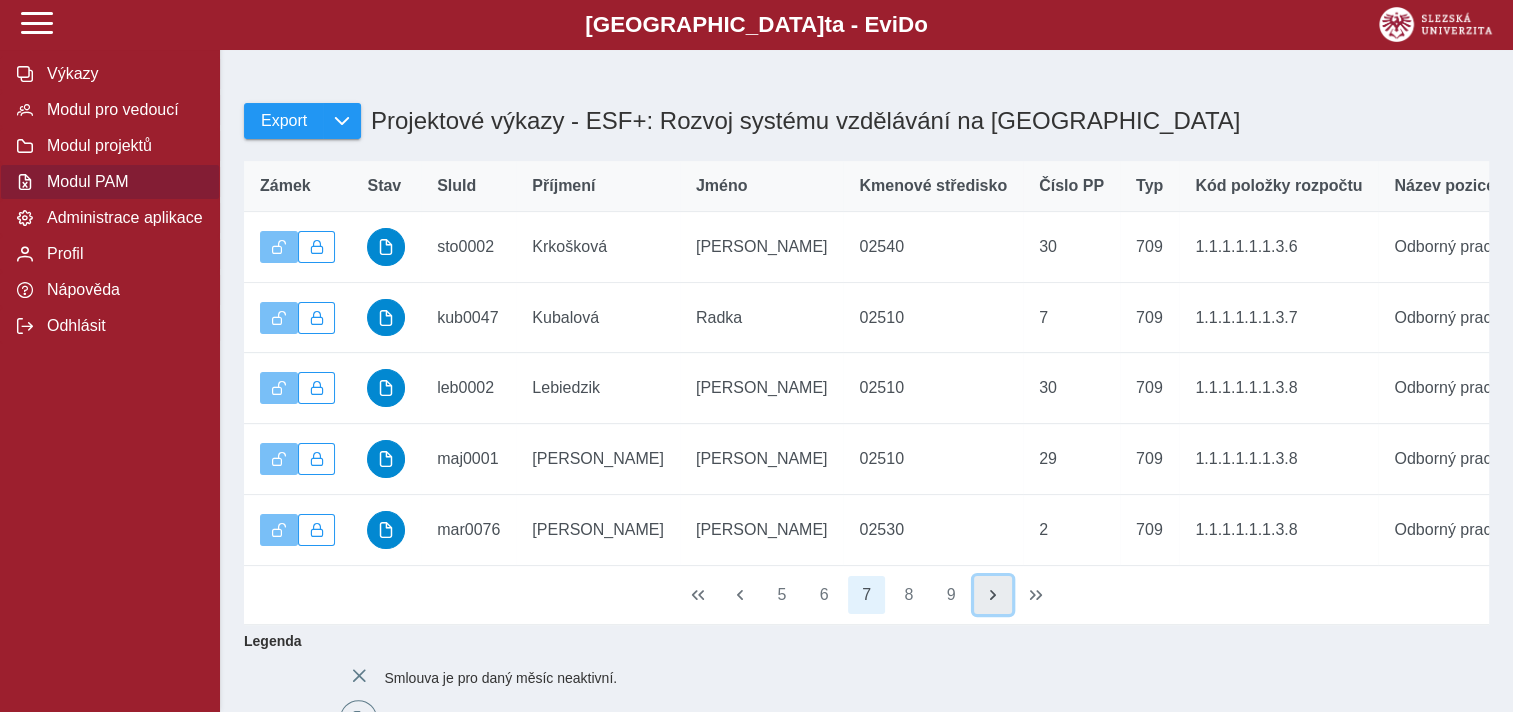 click at bounding box center [993, 595] 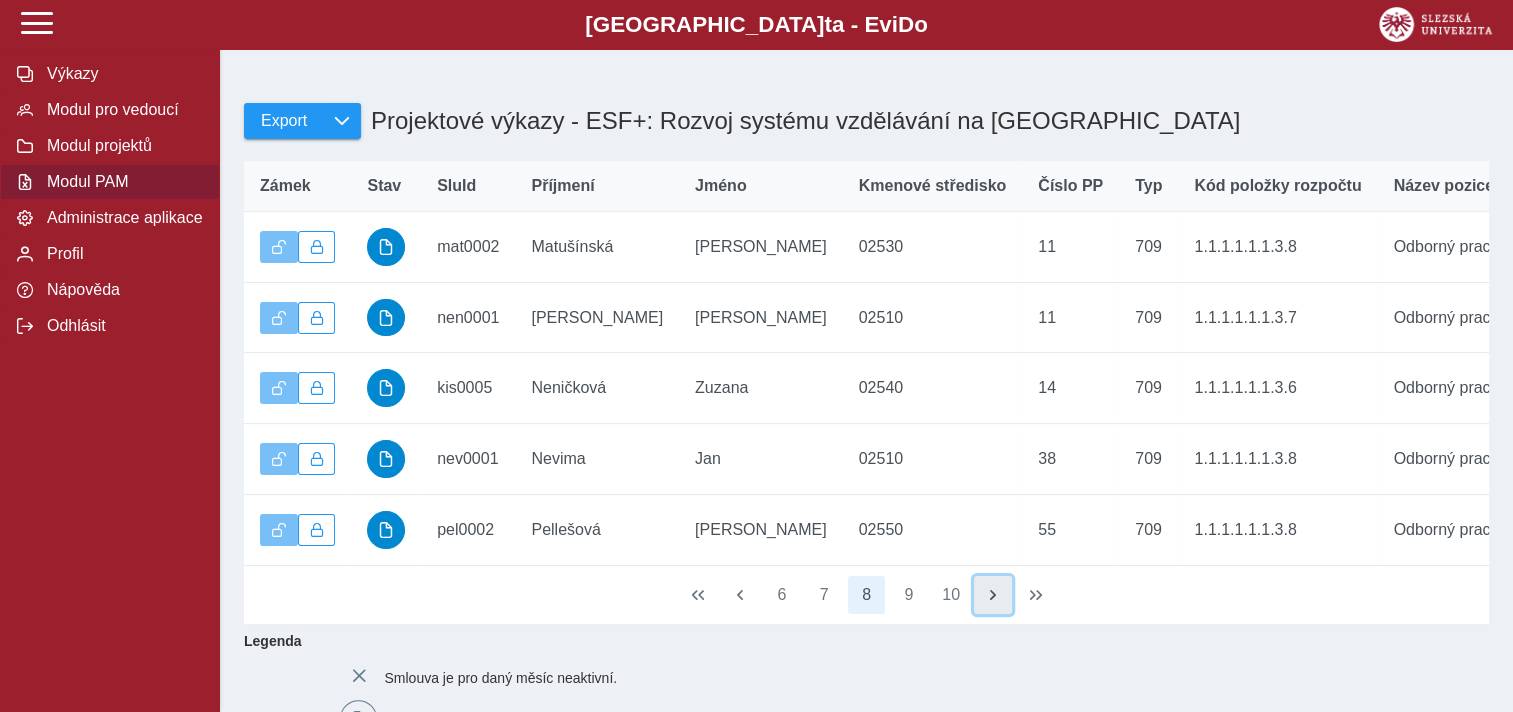 click at bounding box center (993, 595) 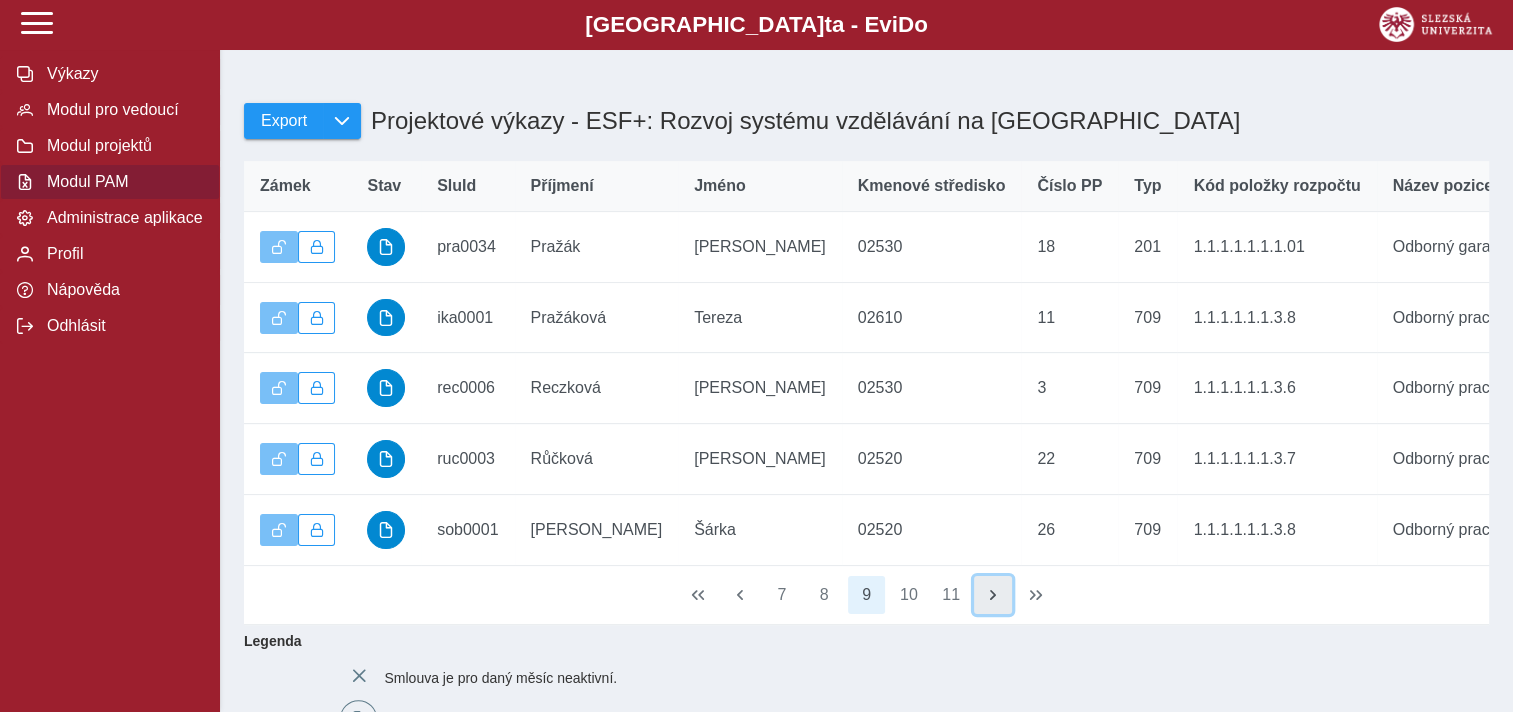 click at bounding box center [993, 595] 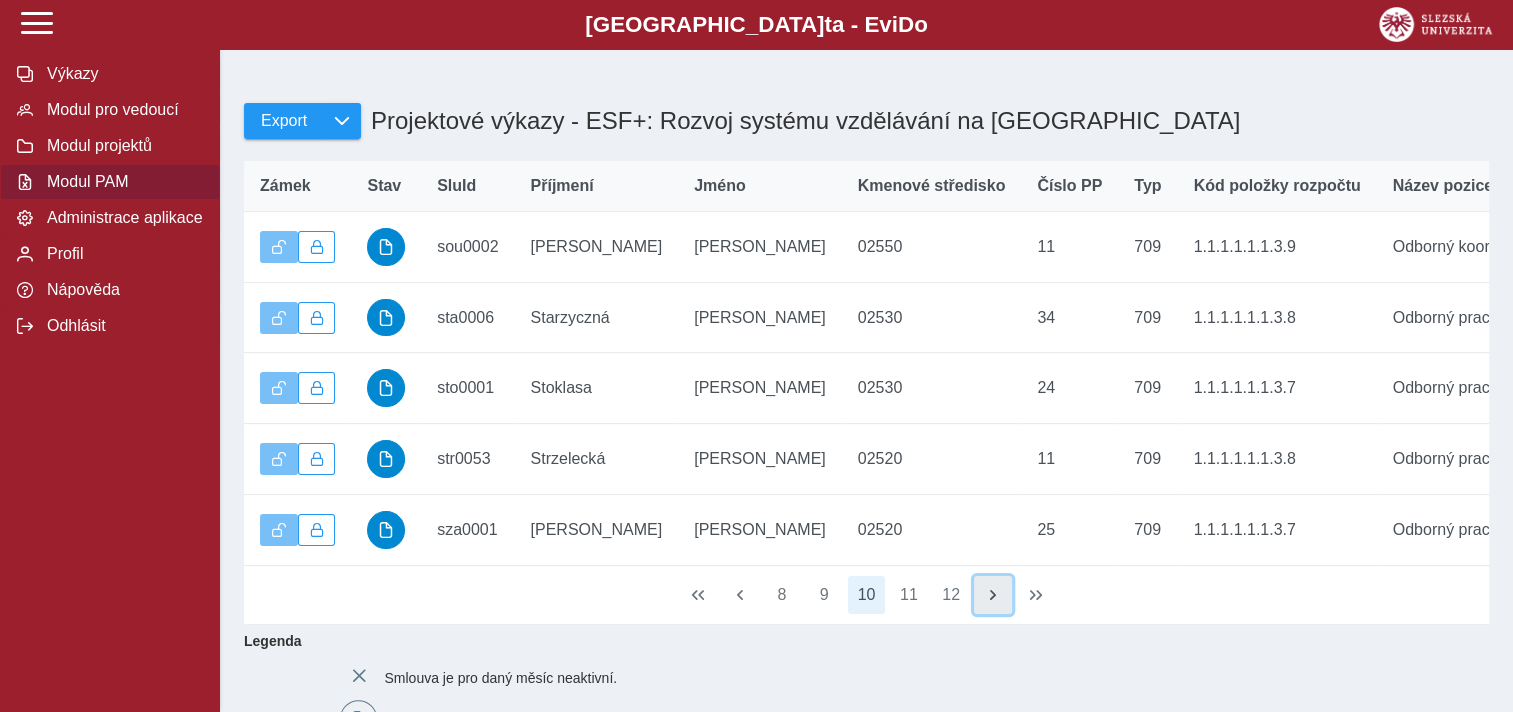 click at bounding box center [993, 595] 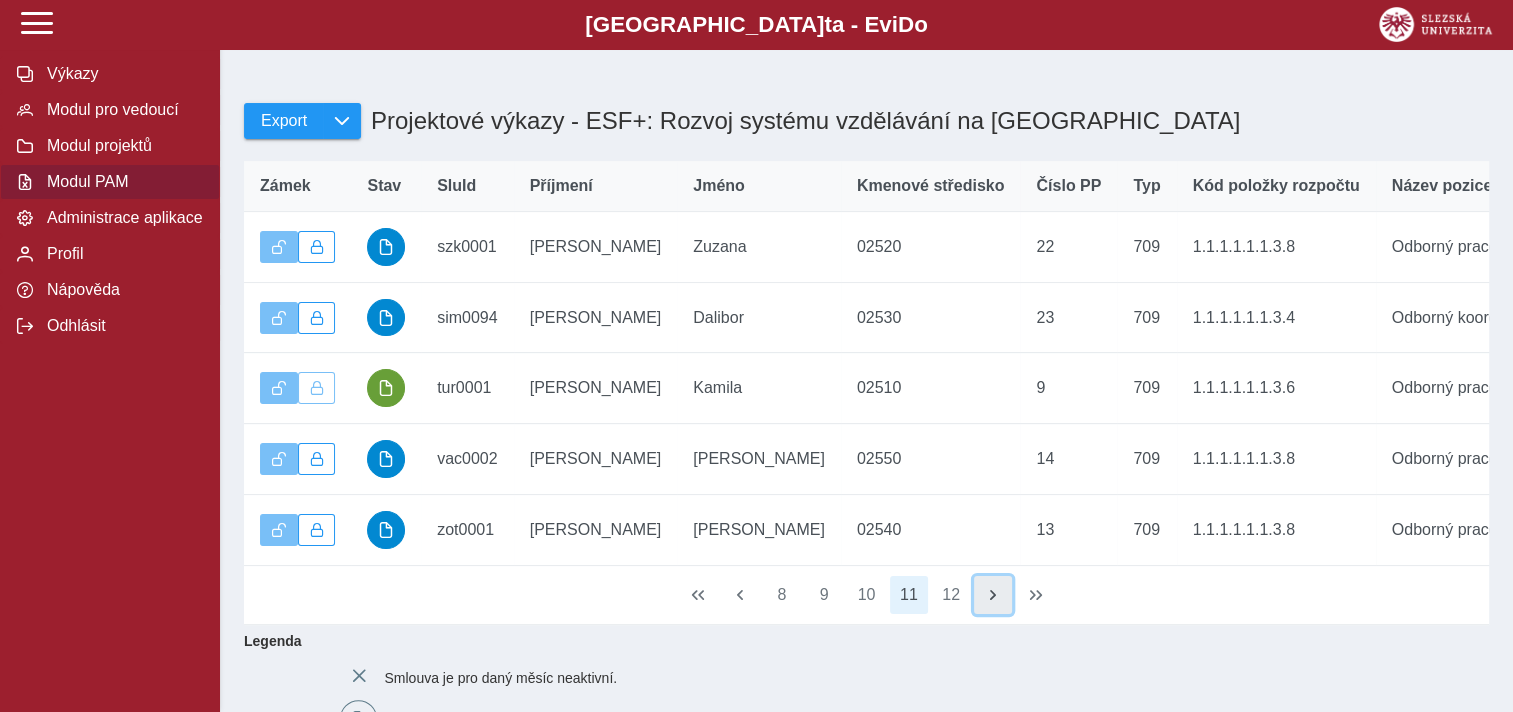 click at bounding box center (993, 595) 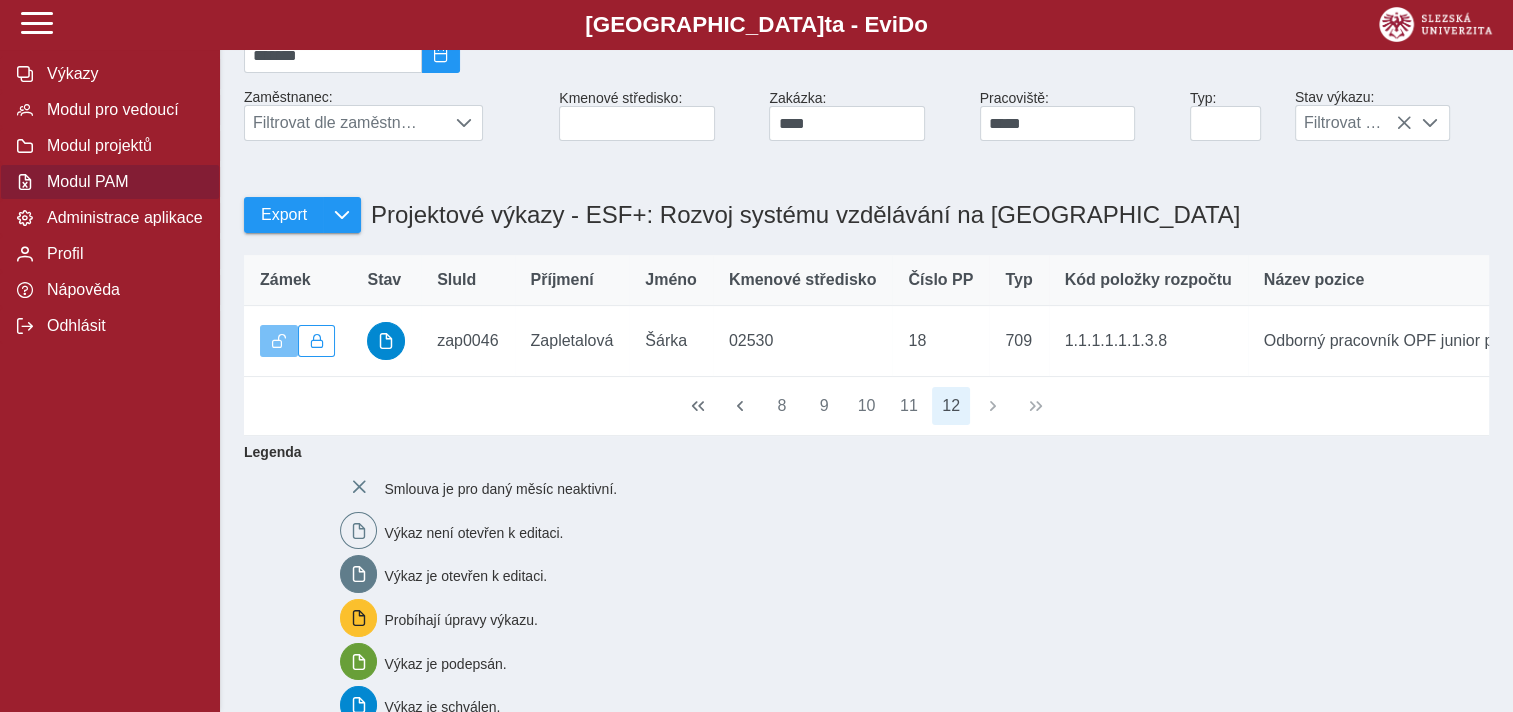 scroll, scrollTop: 0, scrollLeft: 0, axis: both 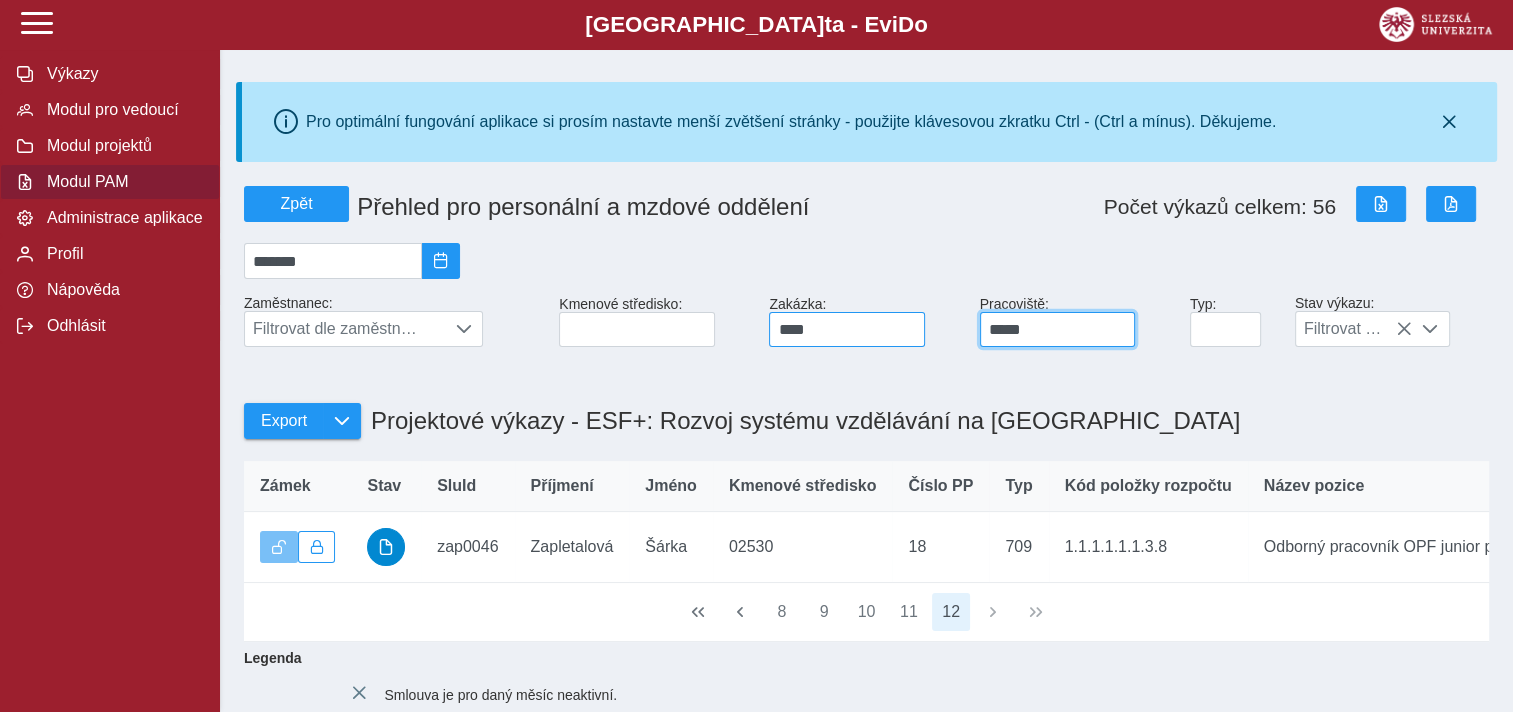 drag, startPoint x: 1036, startPoint y: 343, endPoint x: 908, endPoint y: 343, distance: 128 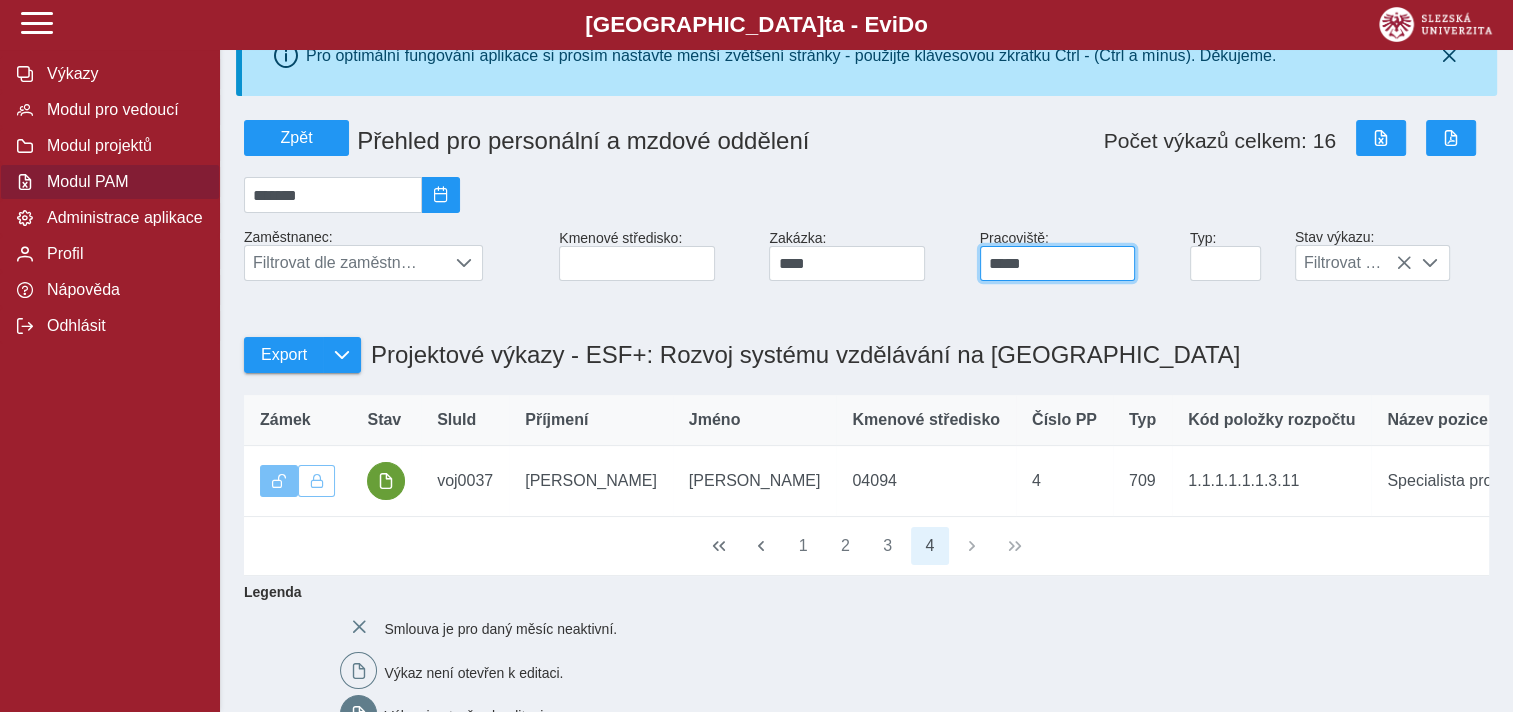 scroll, scrollTop: 100, scrollLeft: 0, axis: vertical 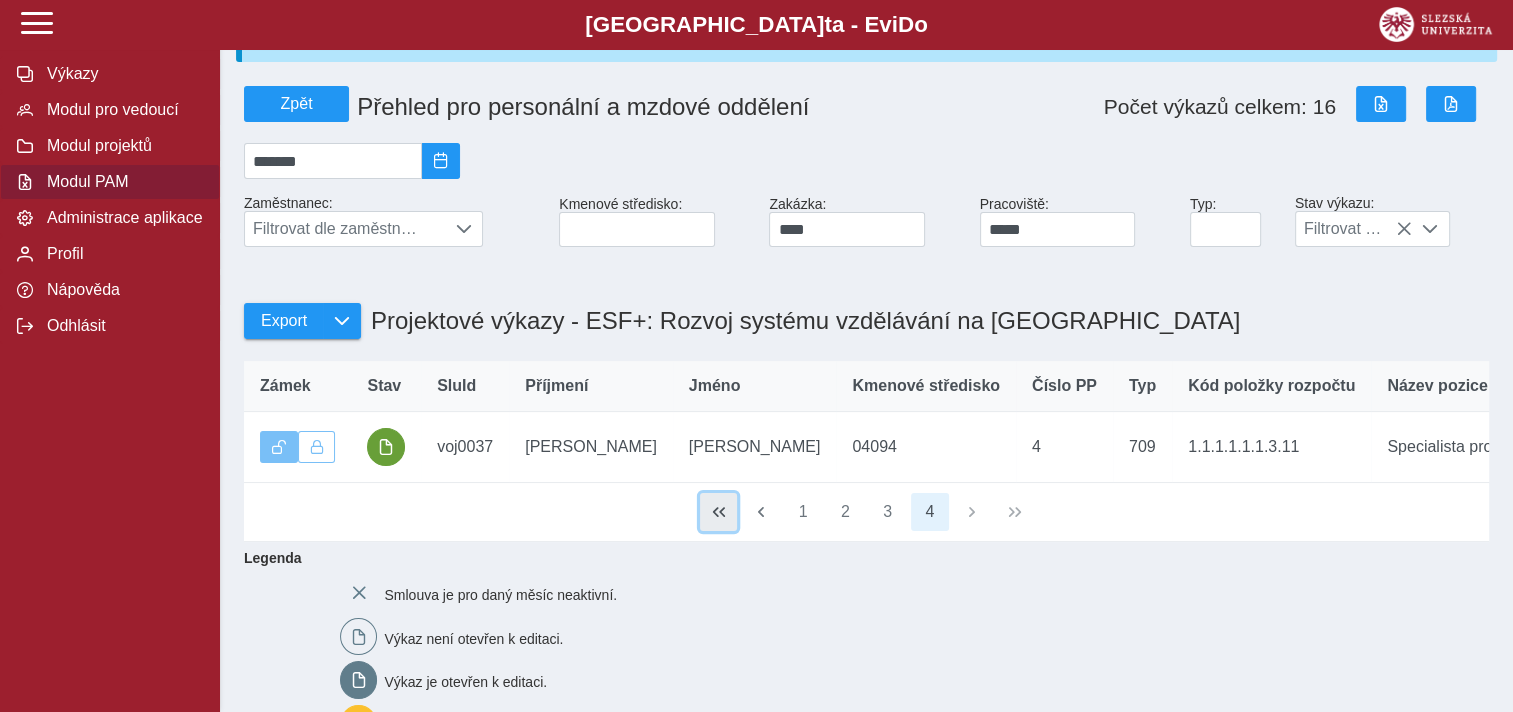 click at bounding box center [719, 512] 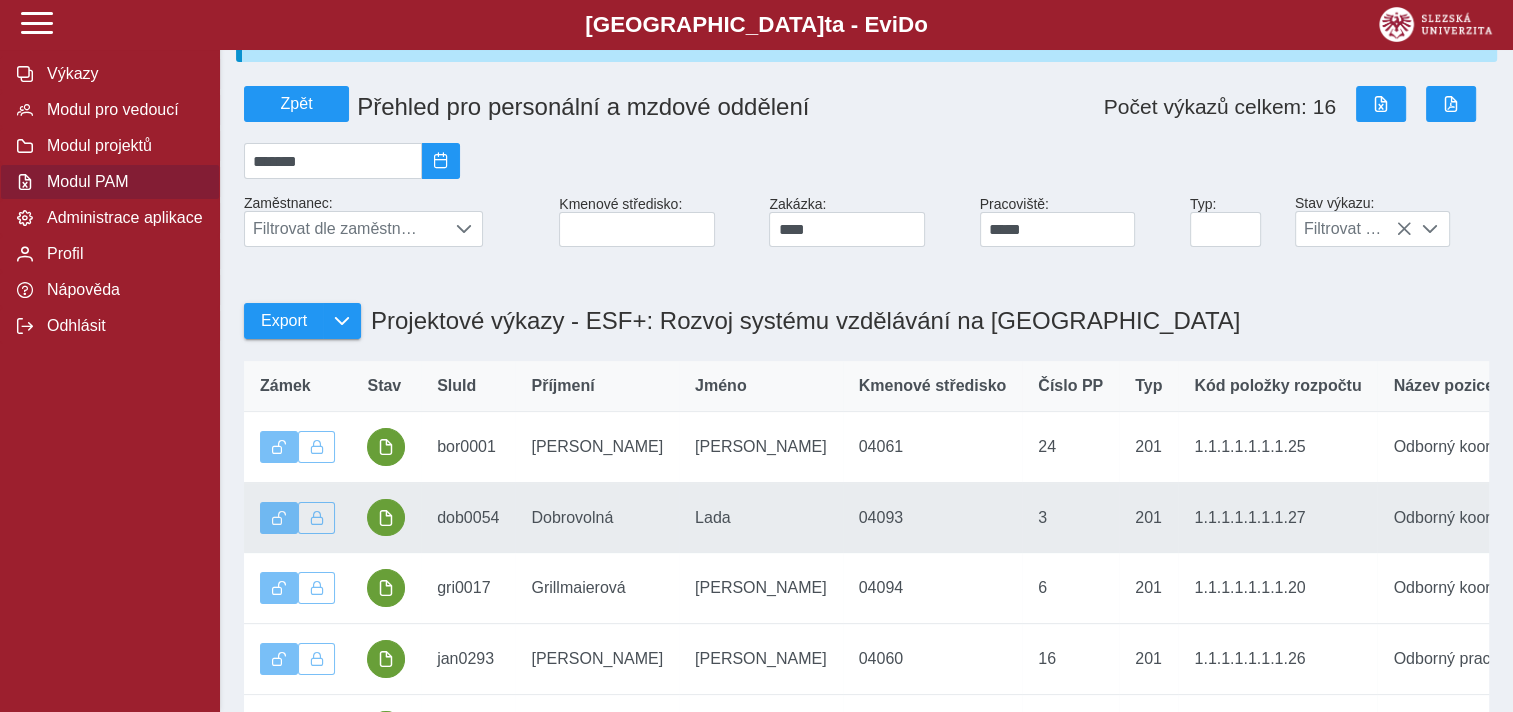 scroll, scrollTop: 142, scrollLeft: 0, axis: vertical 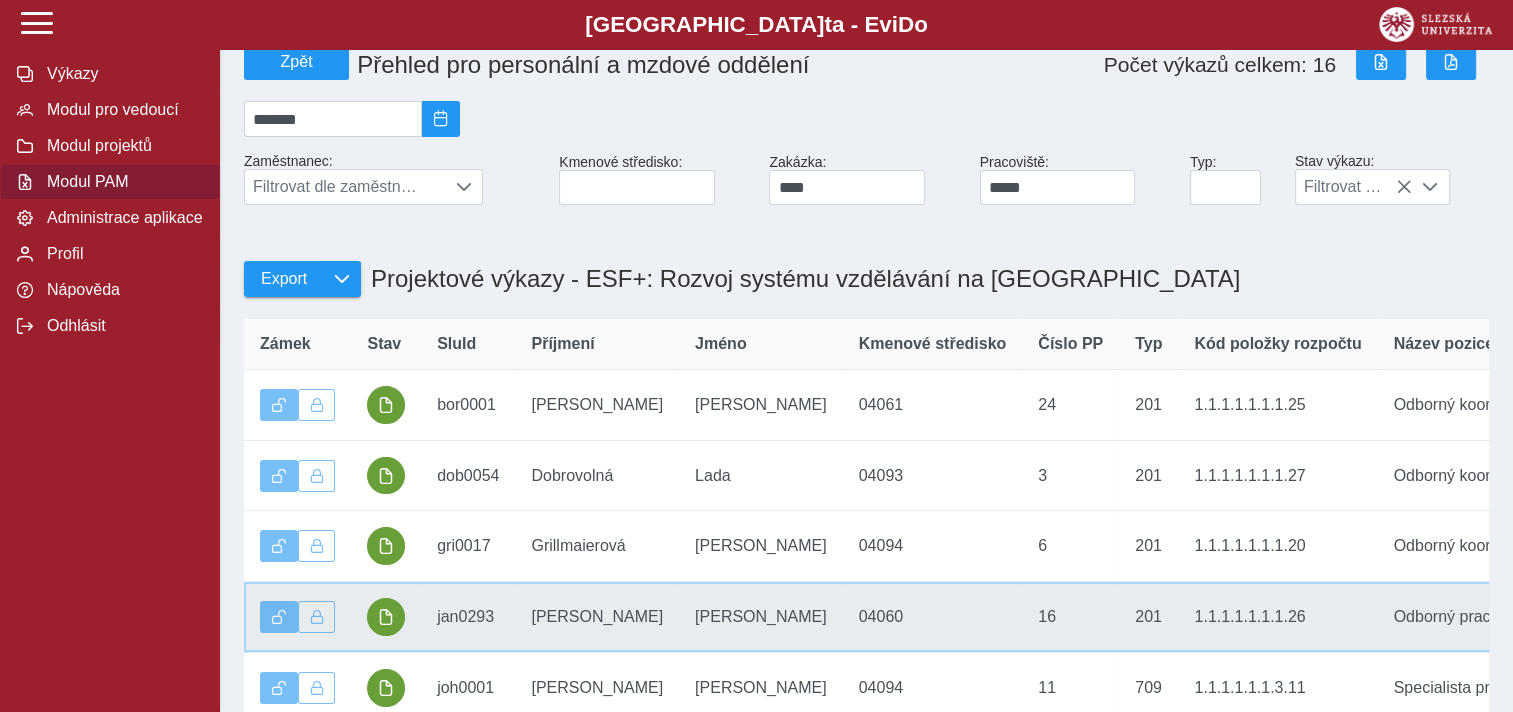 click on "Číslo PP  16" at bounding box center [1070, 617] 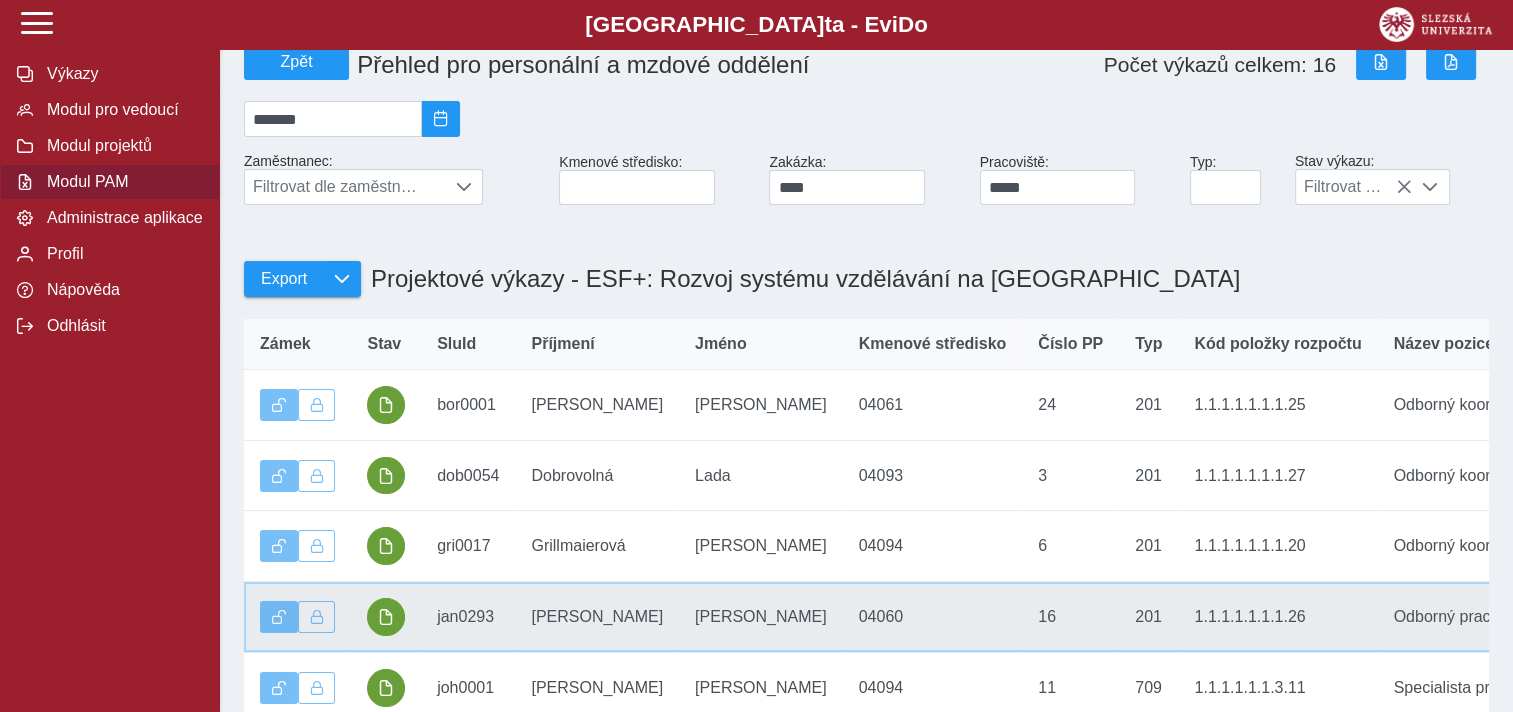 scroll, scrollTop: 400, scrollLeft: 0, axis: vertical 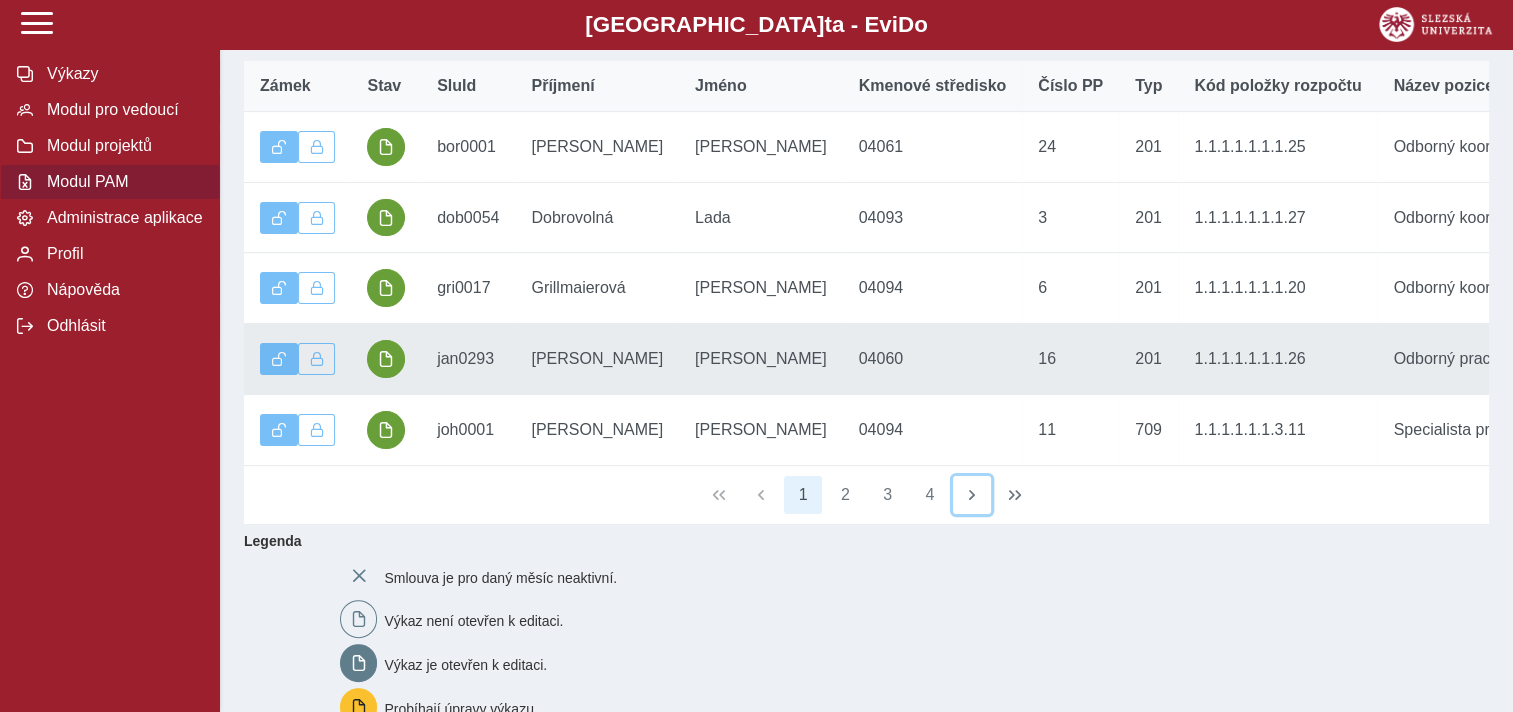 click at bounding box center (972, 495) 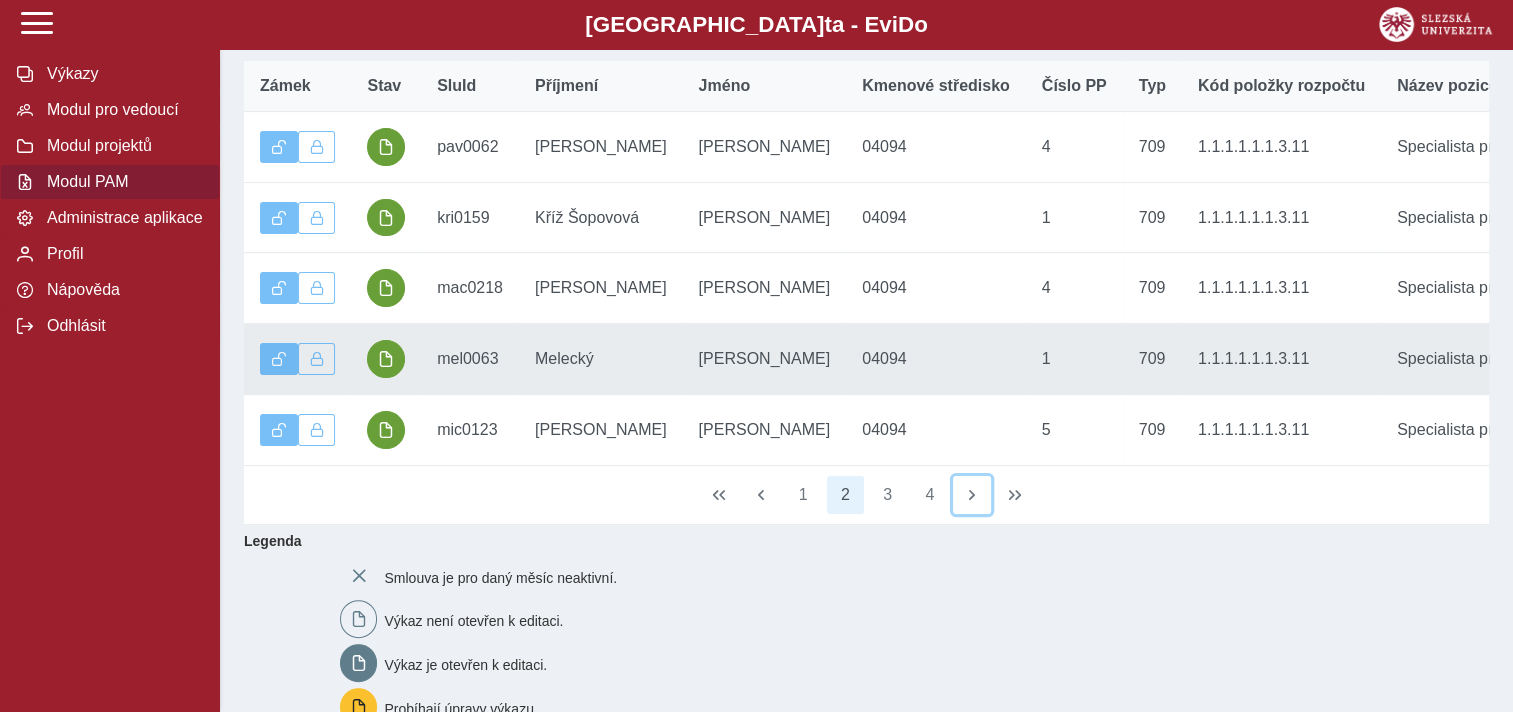 click at bounding box center (972, 495) 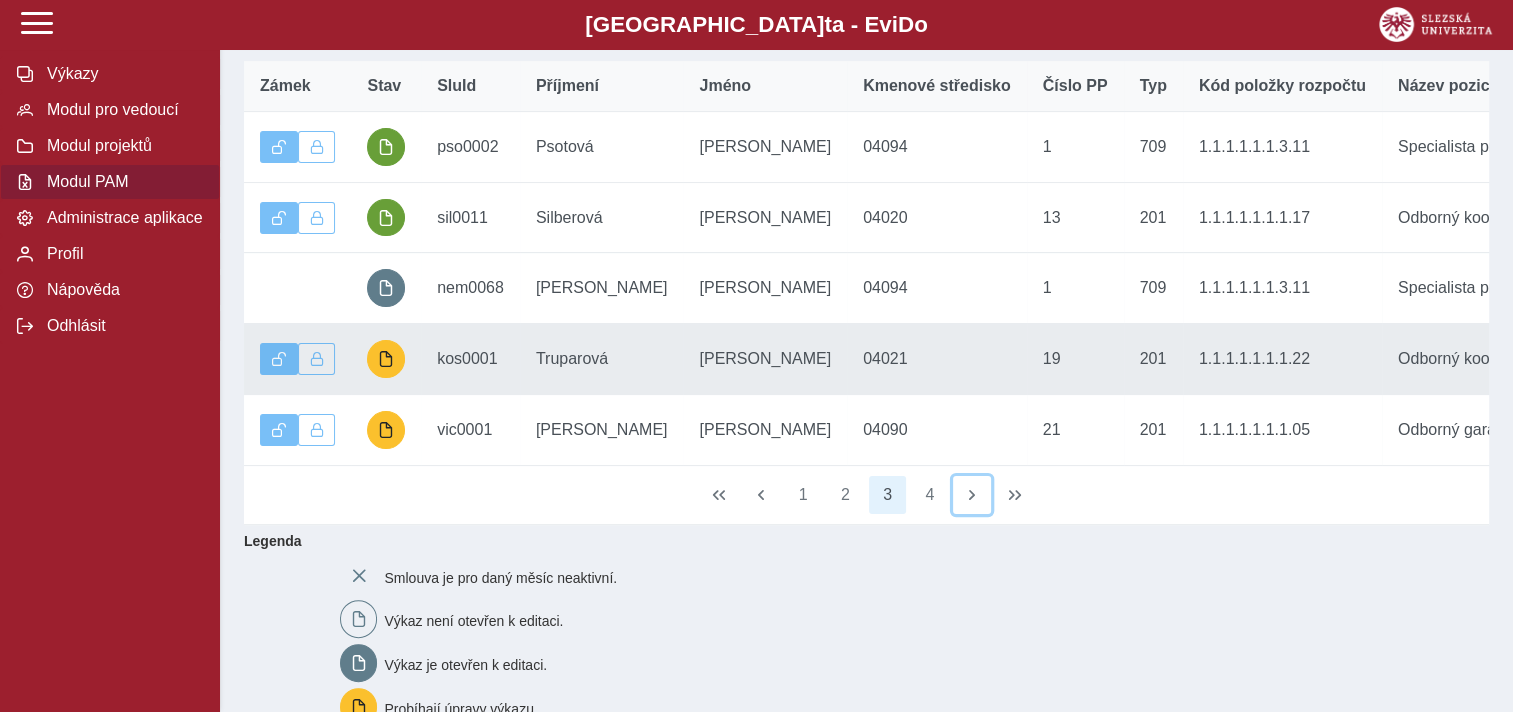 click at bounding box center (972, 495) 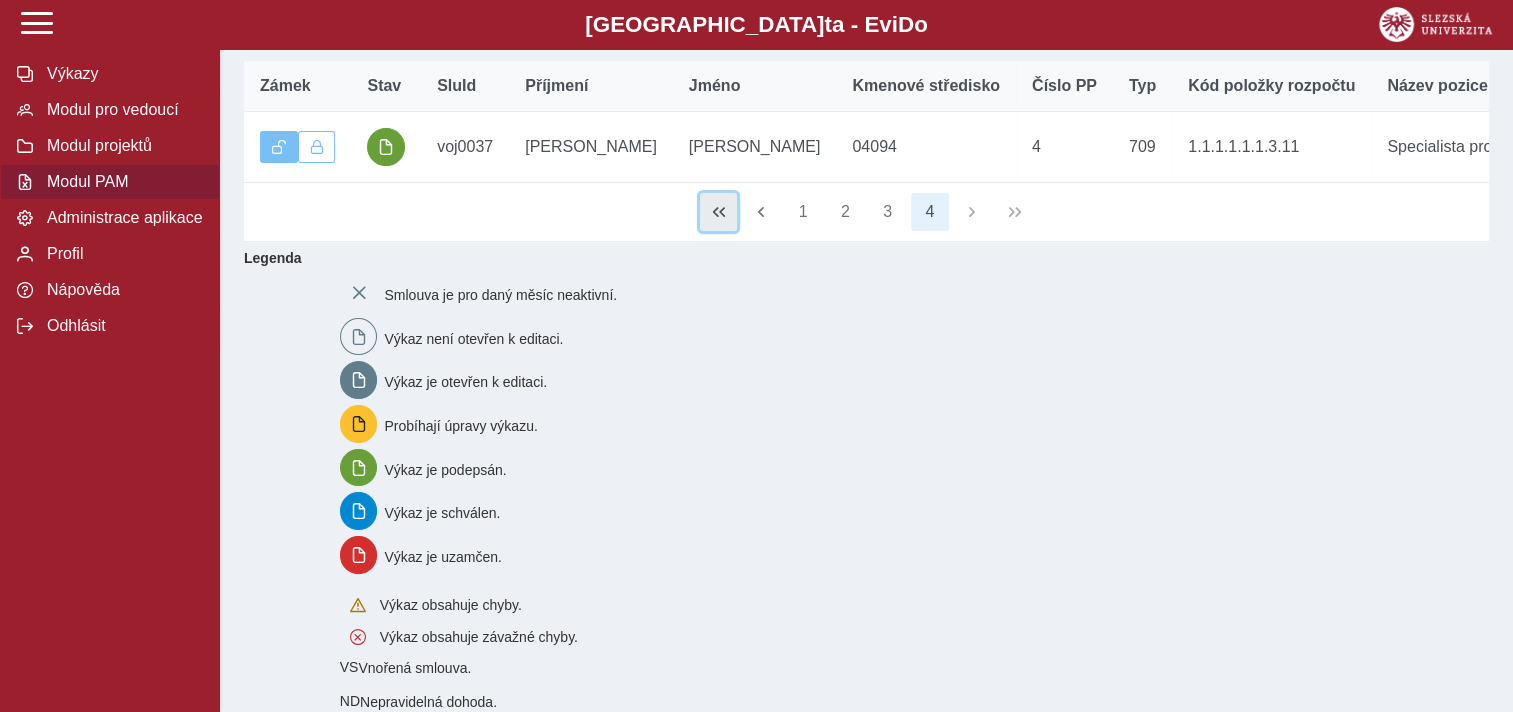 click at bounding box center [719, 212] 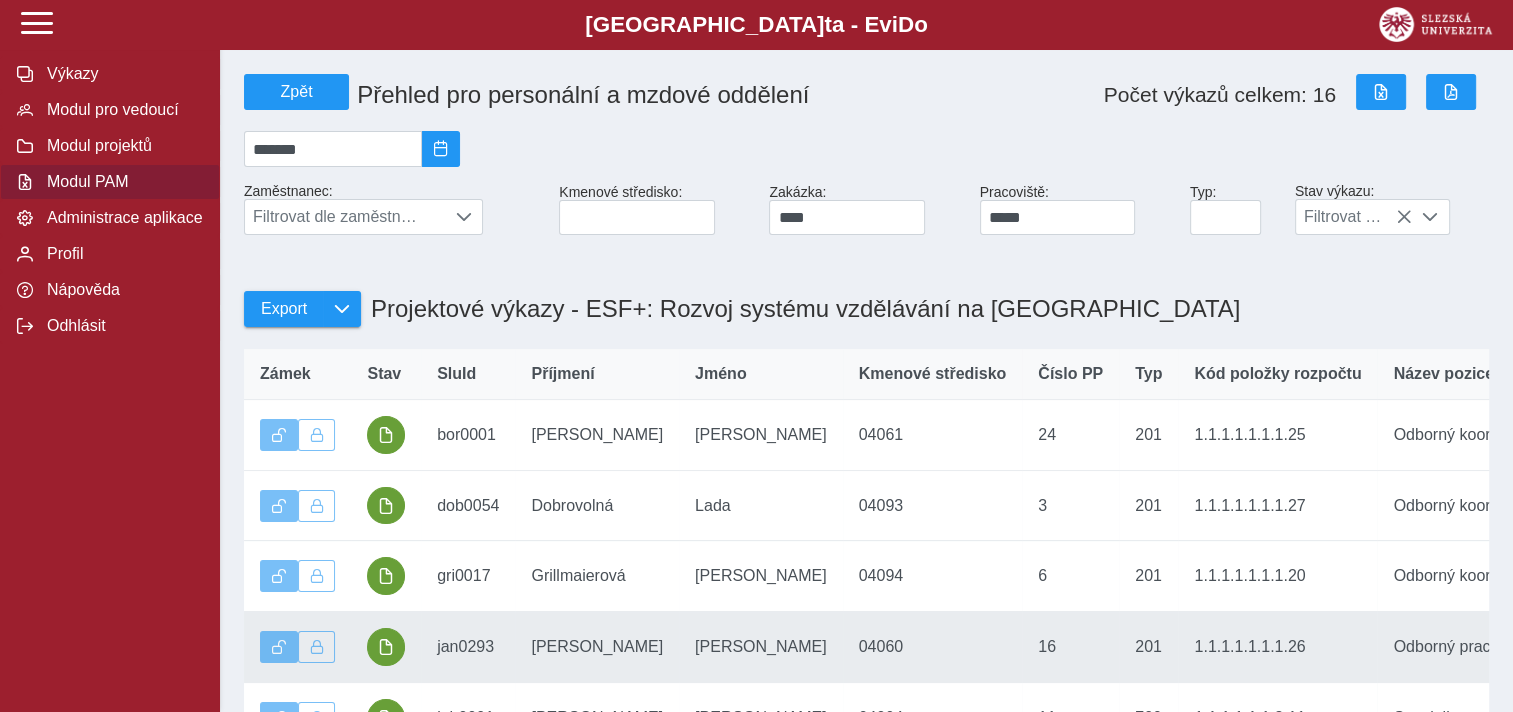 scroll, scrollTop: 100, scrollLeft: 0, axis: vertical 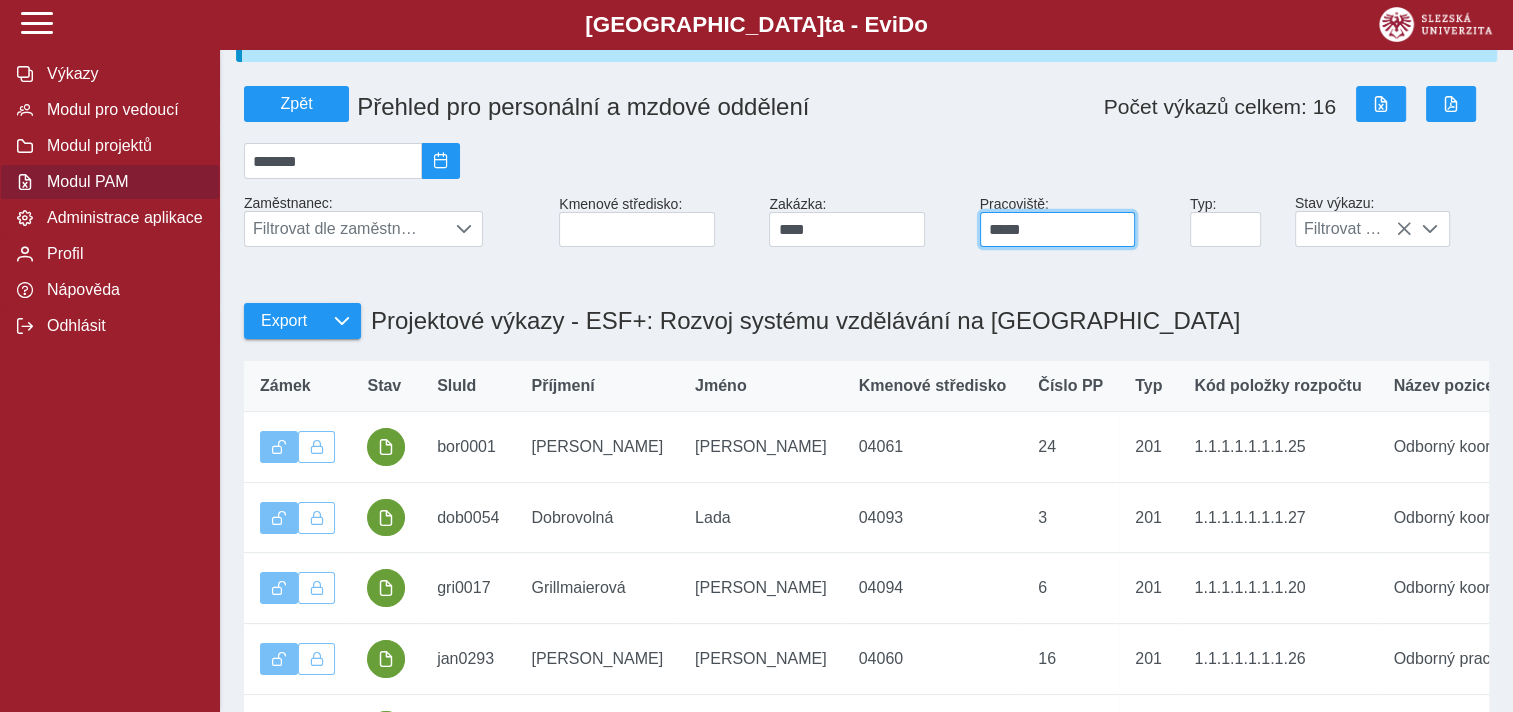 drag, startPoint x: 1068, startPoint y: 236, endPoint x: 941, endPoint y: 245, distance: 127.3185 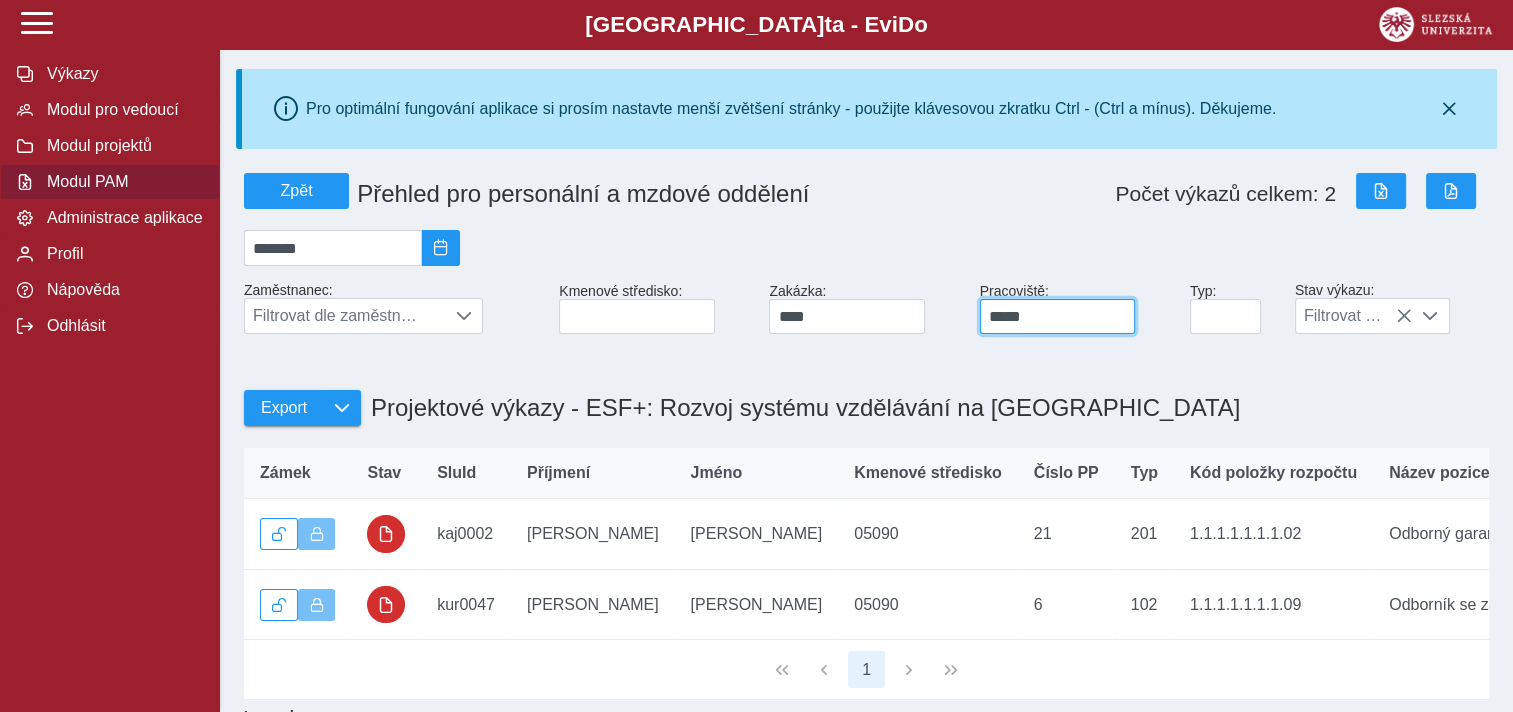 scroll, scrollTop: 100, scrollLeft: 0, axis: vertical 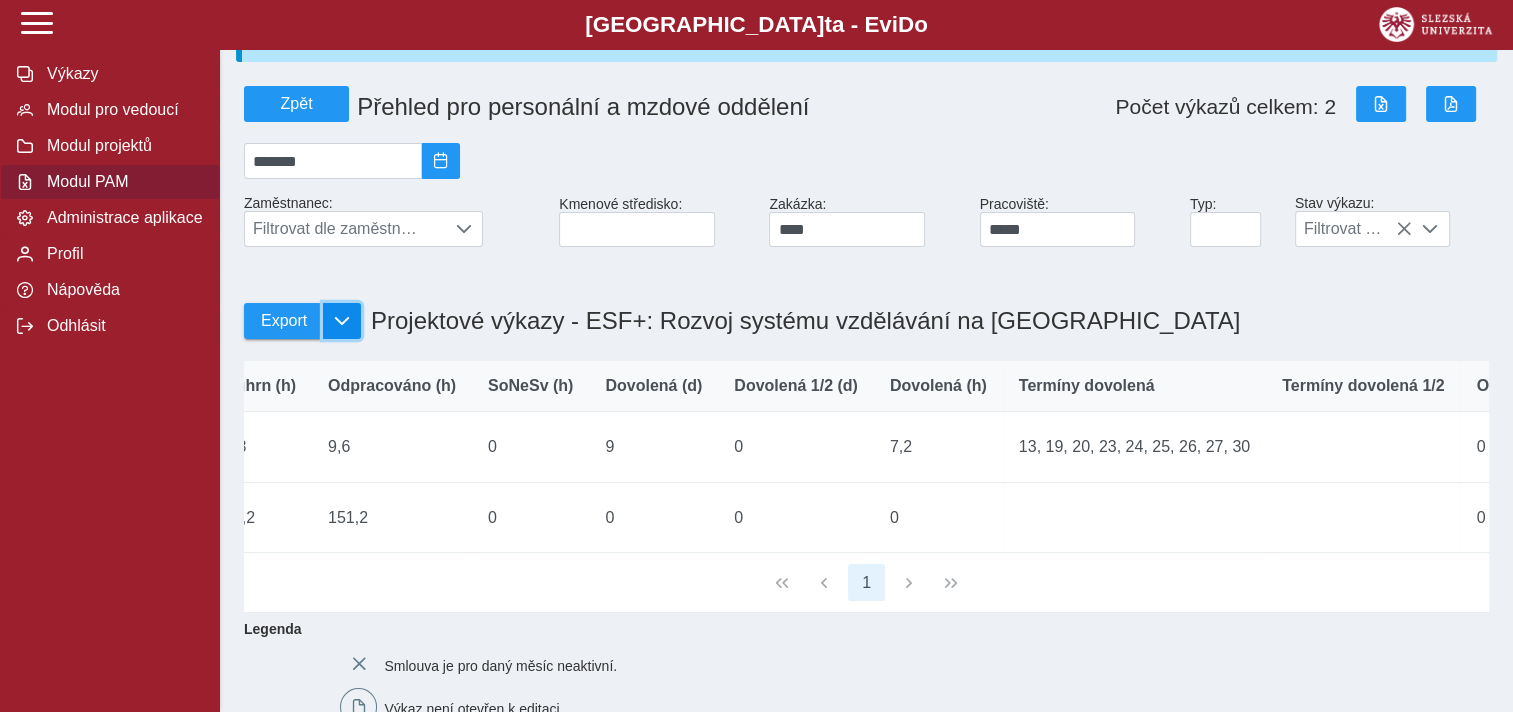 click at bounding box center [342, 321] 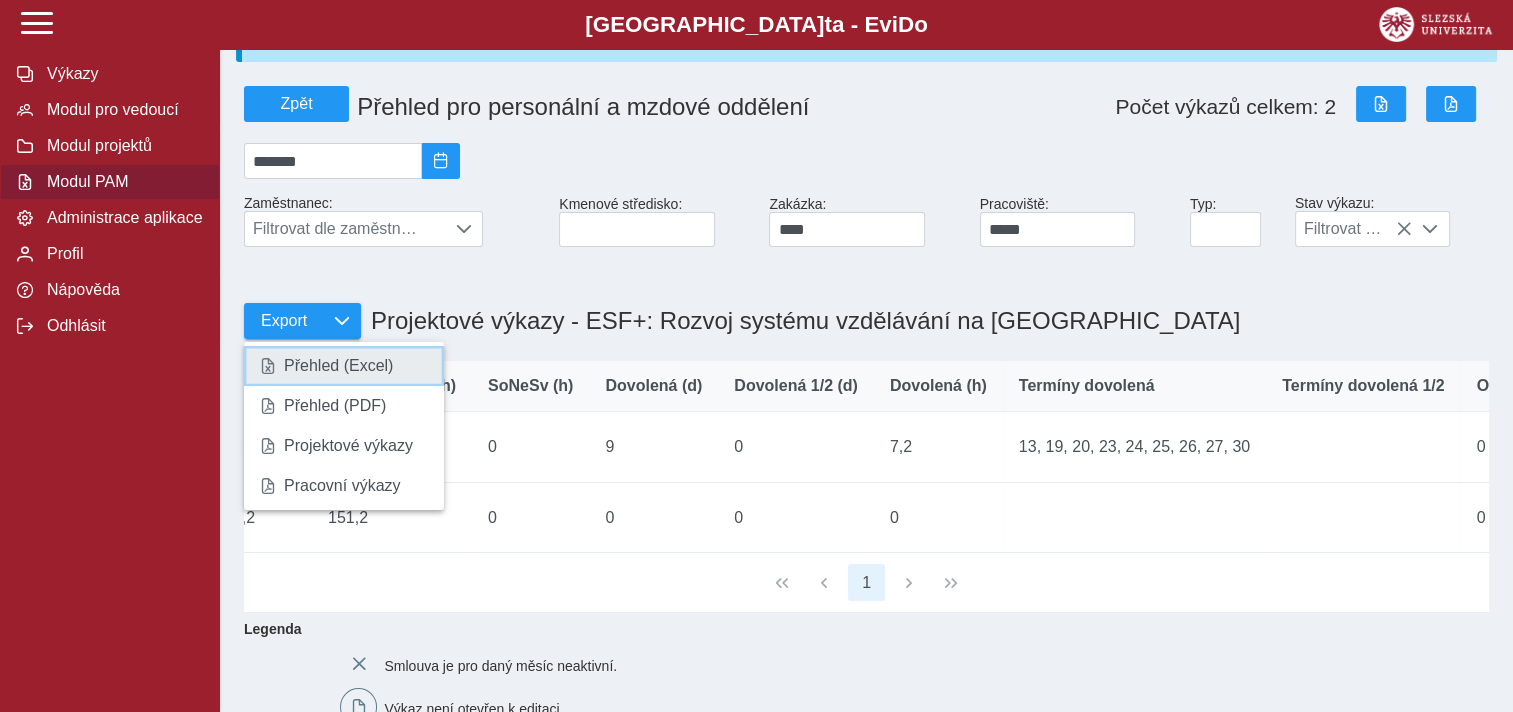click on "Přehled (Excel)" at bounding box center (338, 366) 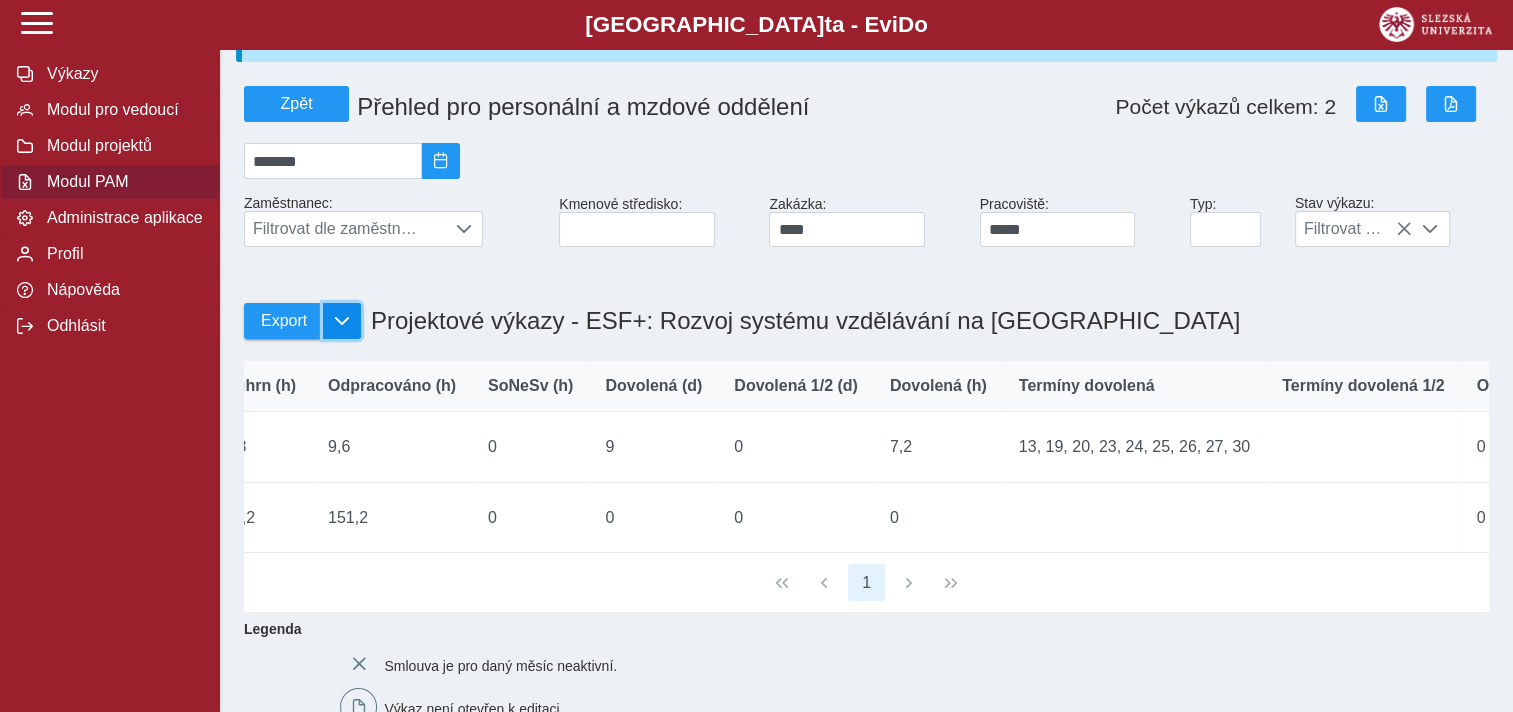 click at bounding box center (342, 321) 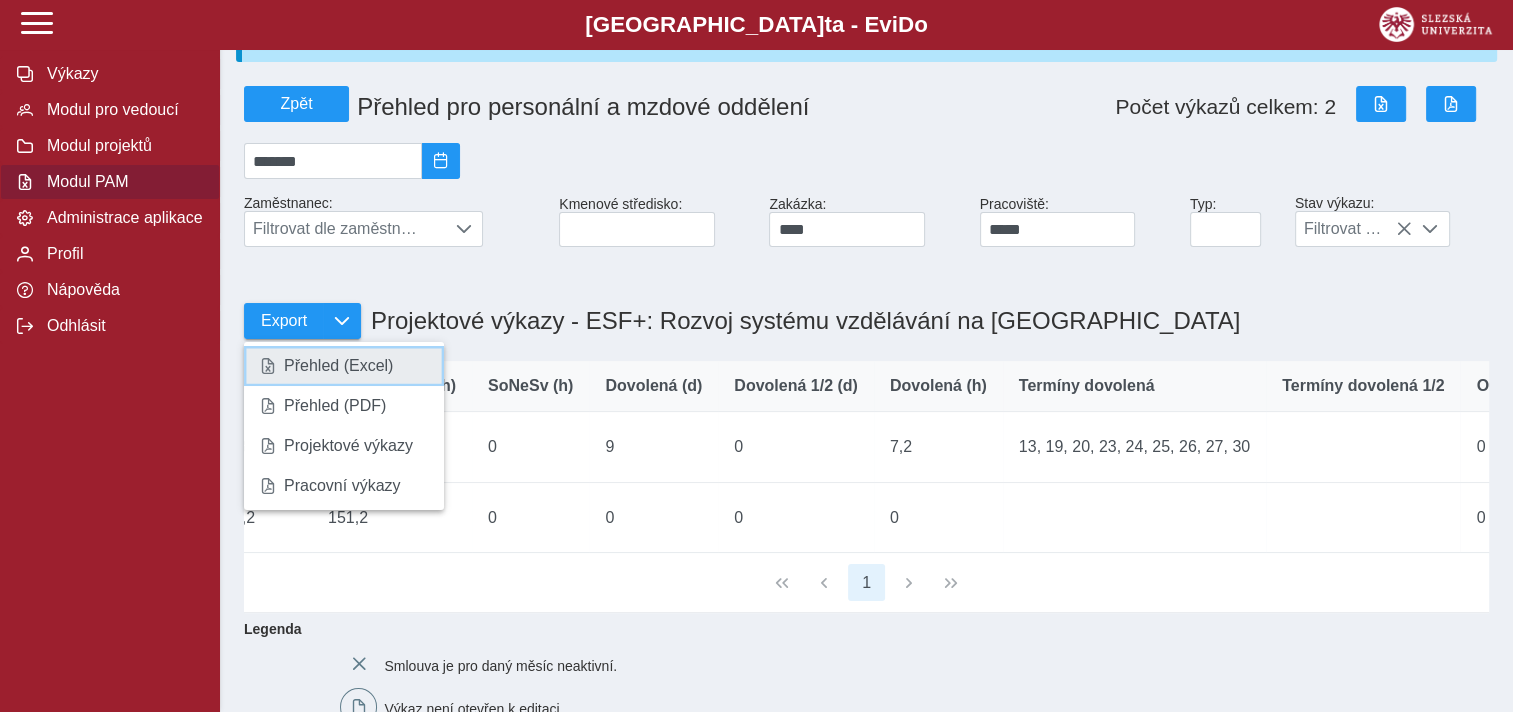 click on "Přehled (Excel)" at bounding box center [344, 366] 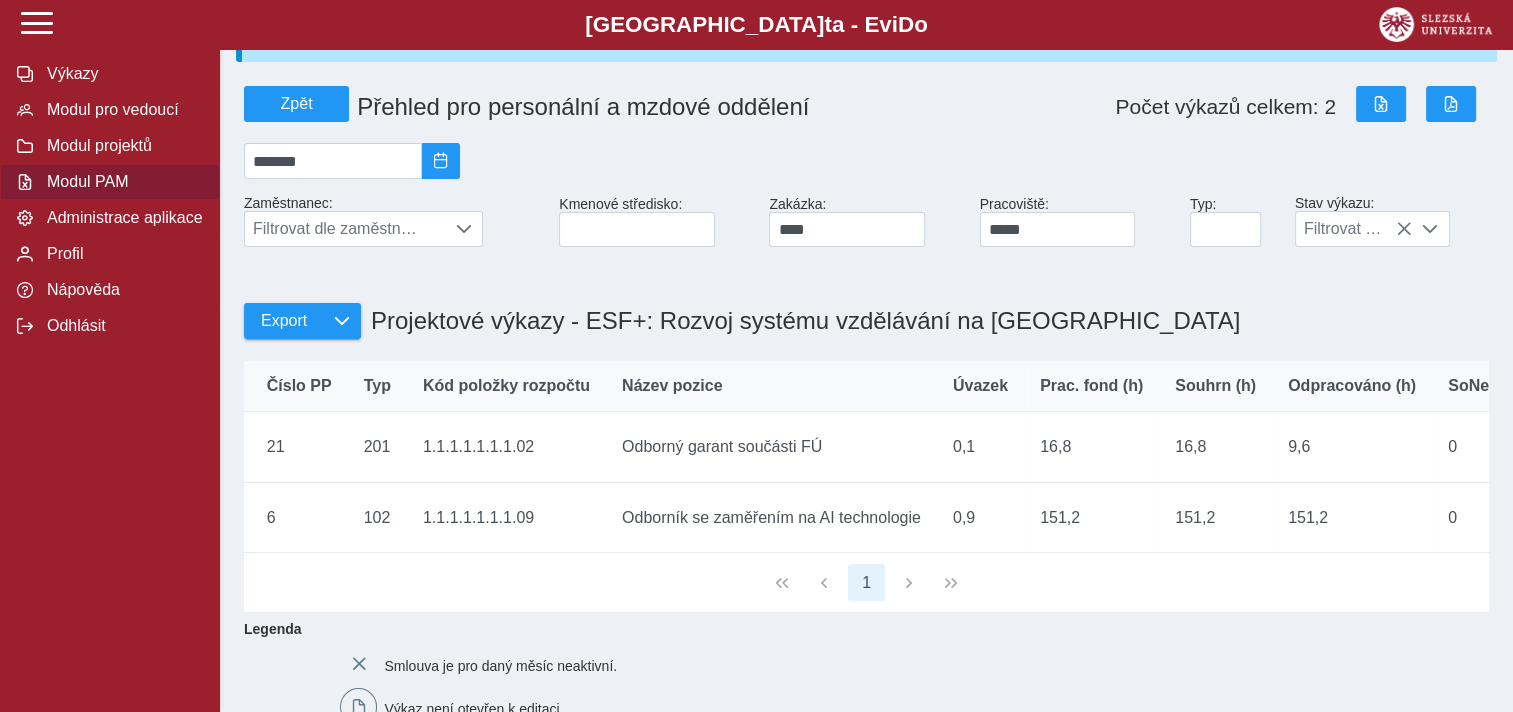 scroll, scrollTop: 0, scrollLeft: 0, axis: both 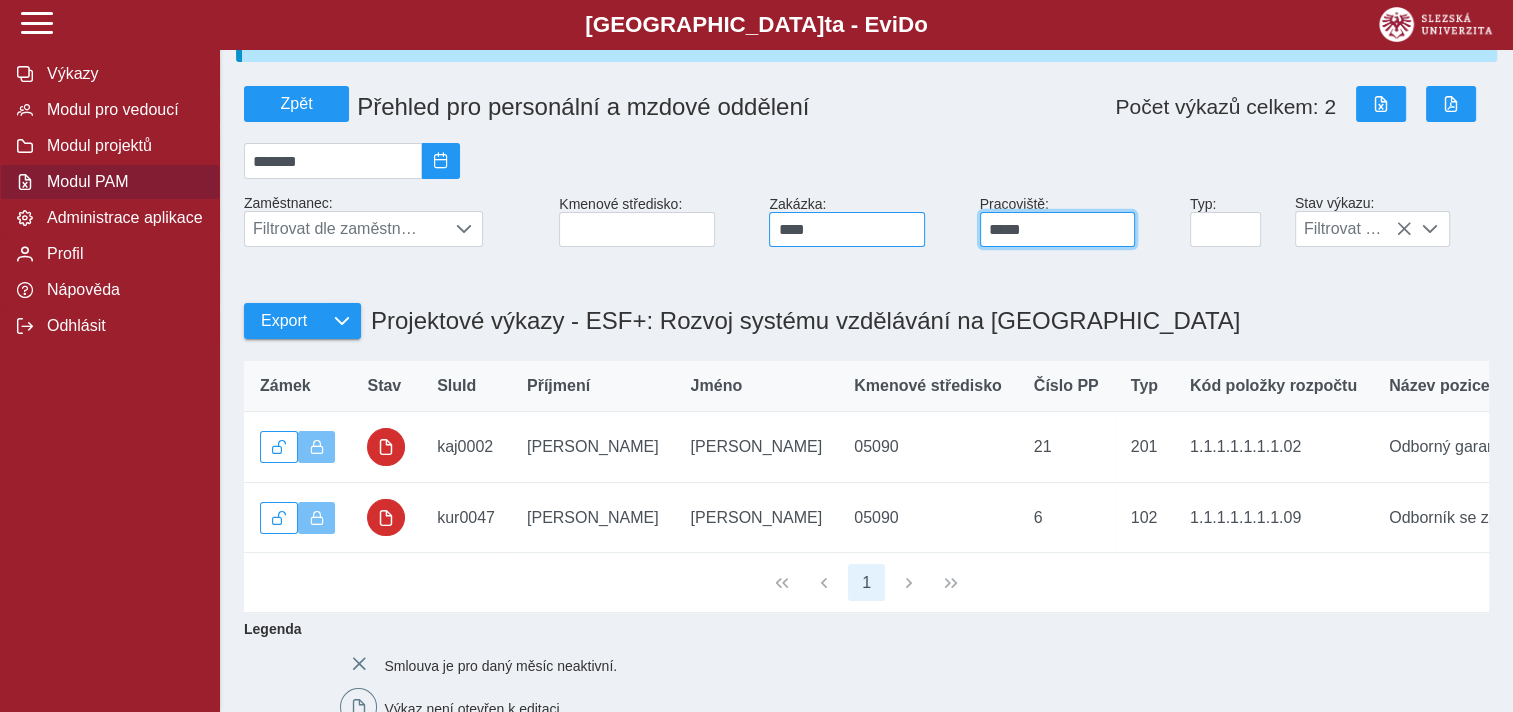 drag, startPoint x: 1091, startPoint y: 237, endPoint x: 916, endPoint y: 241, distance: 175.04572 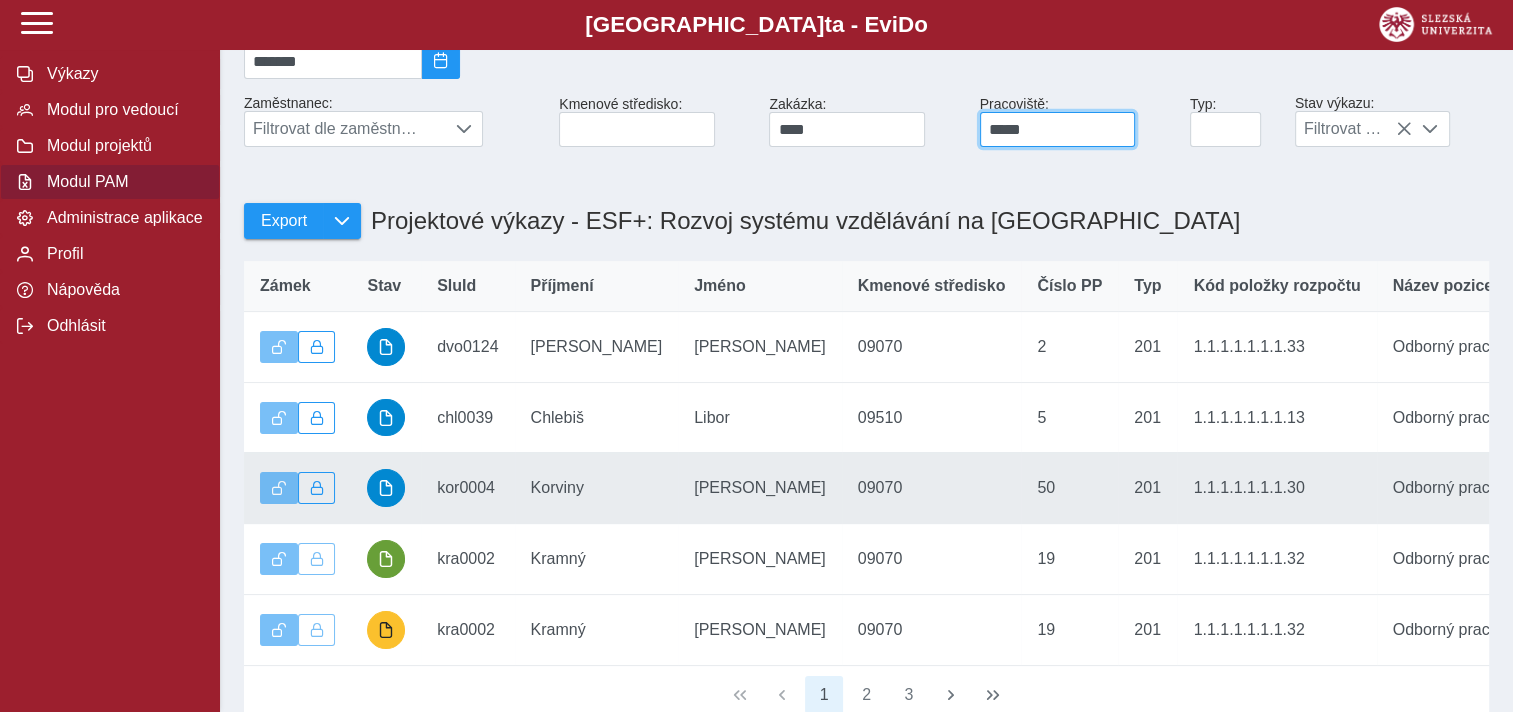 scroll, scrollTop: 300, scrollLeft: 0, axis: vertical 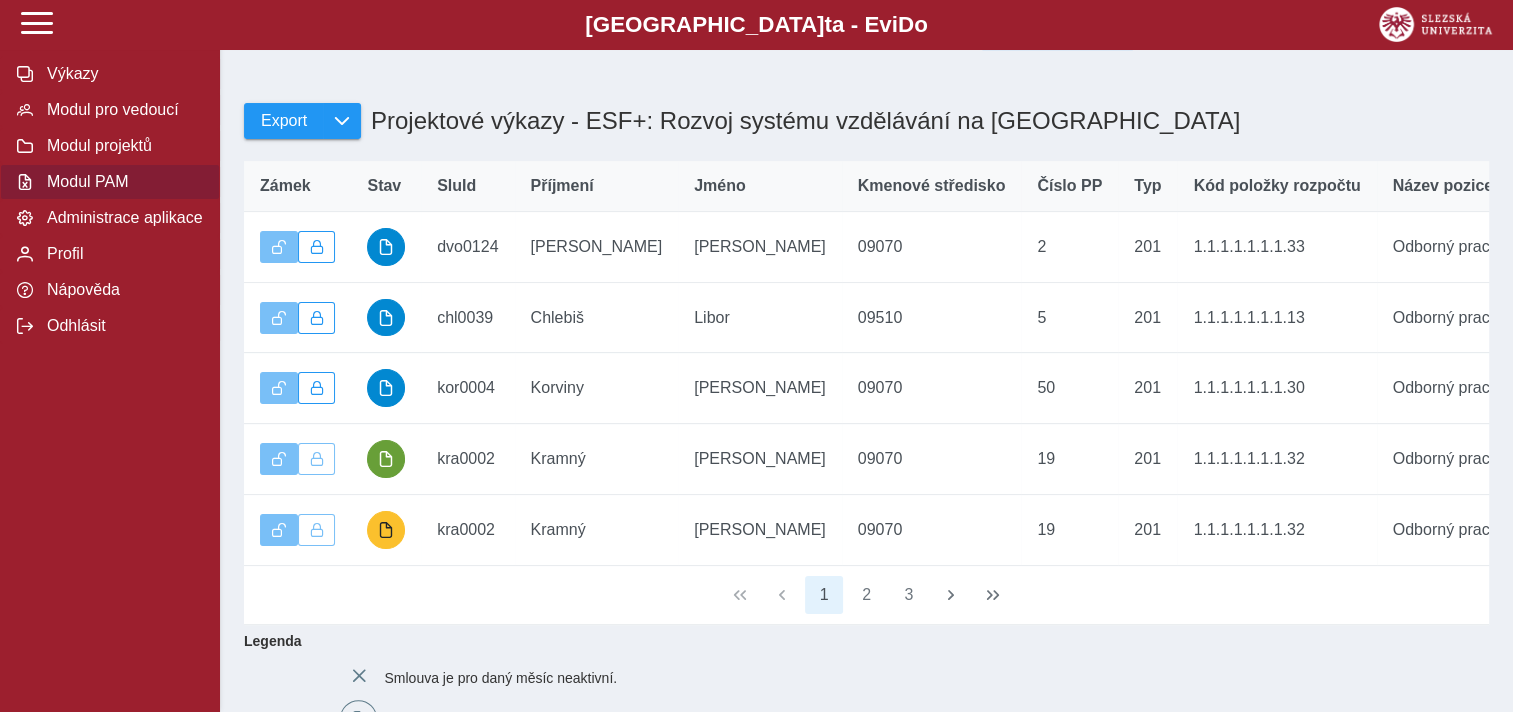 type on "*****" 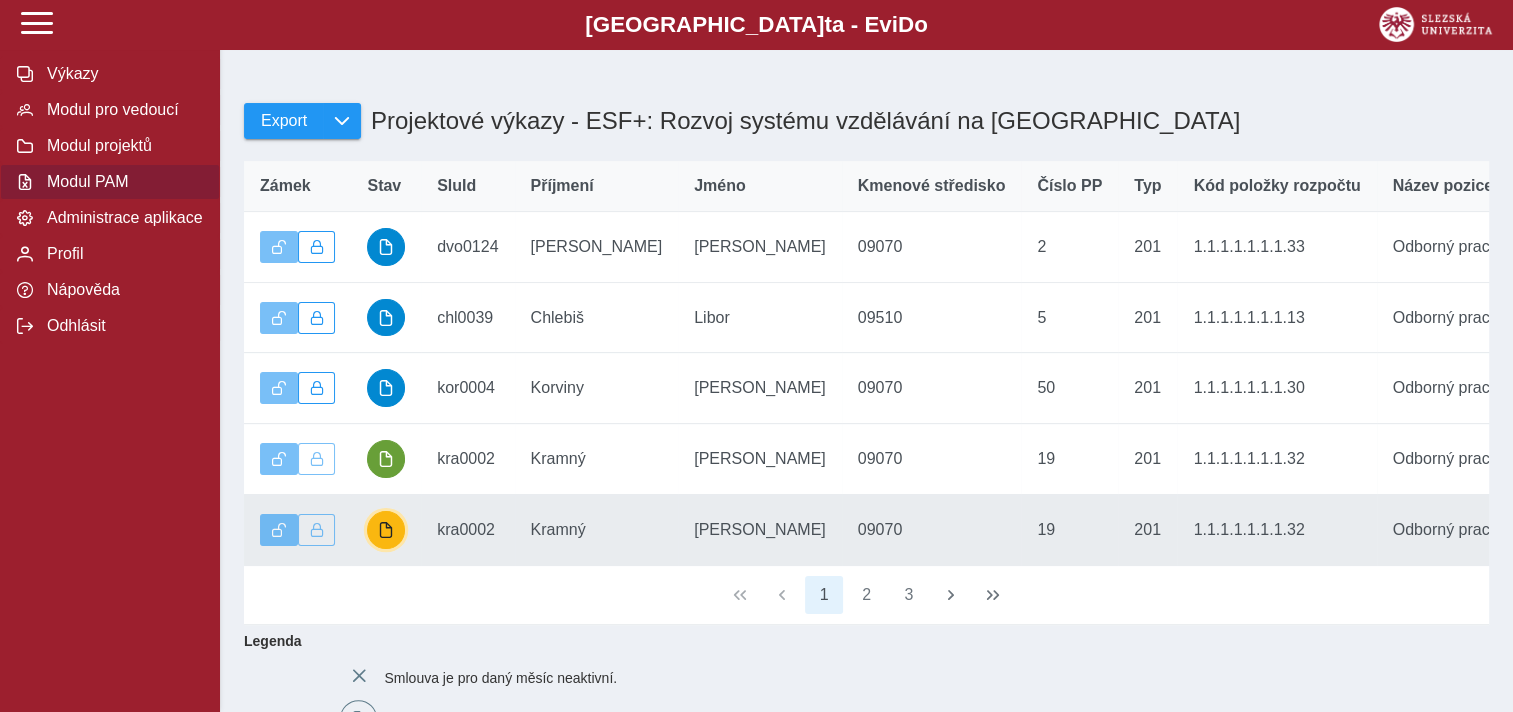 click at bounding box center (386, 530) 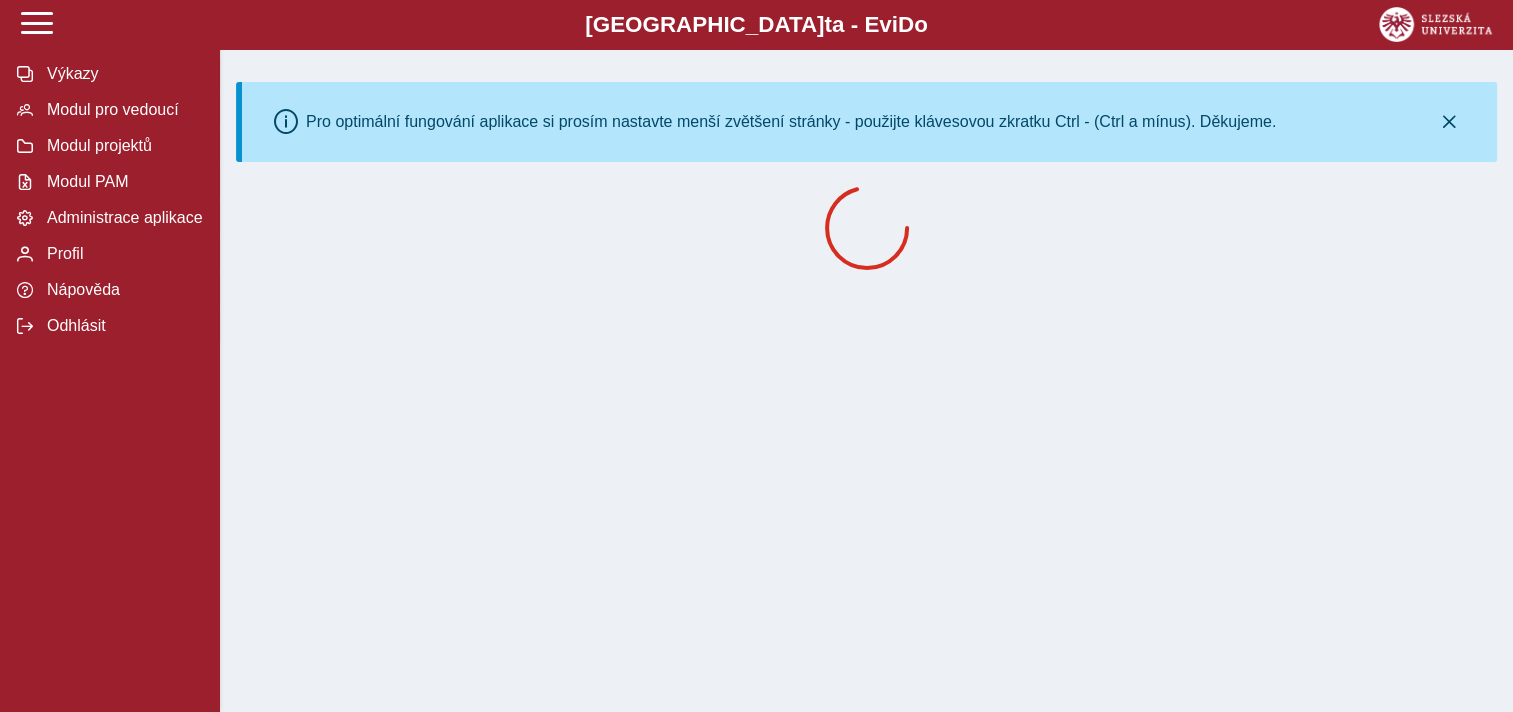 scroll, scrollTop: 0, scrollLeft: 0, axis: both 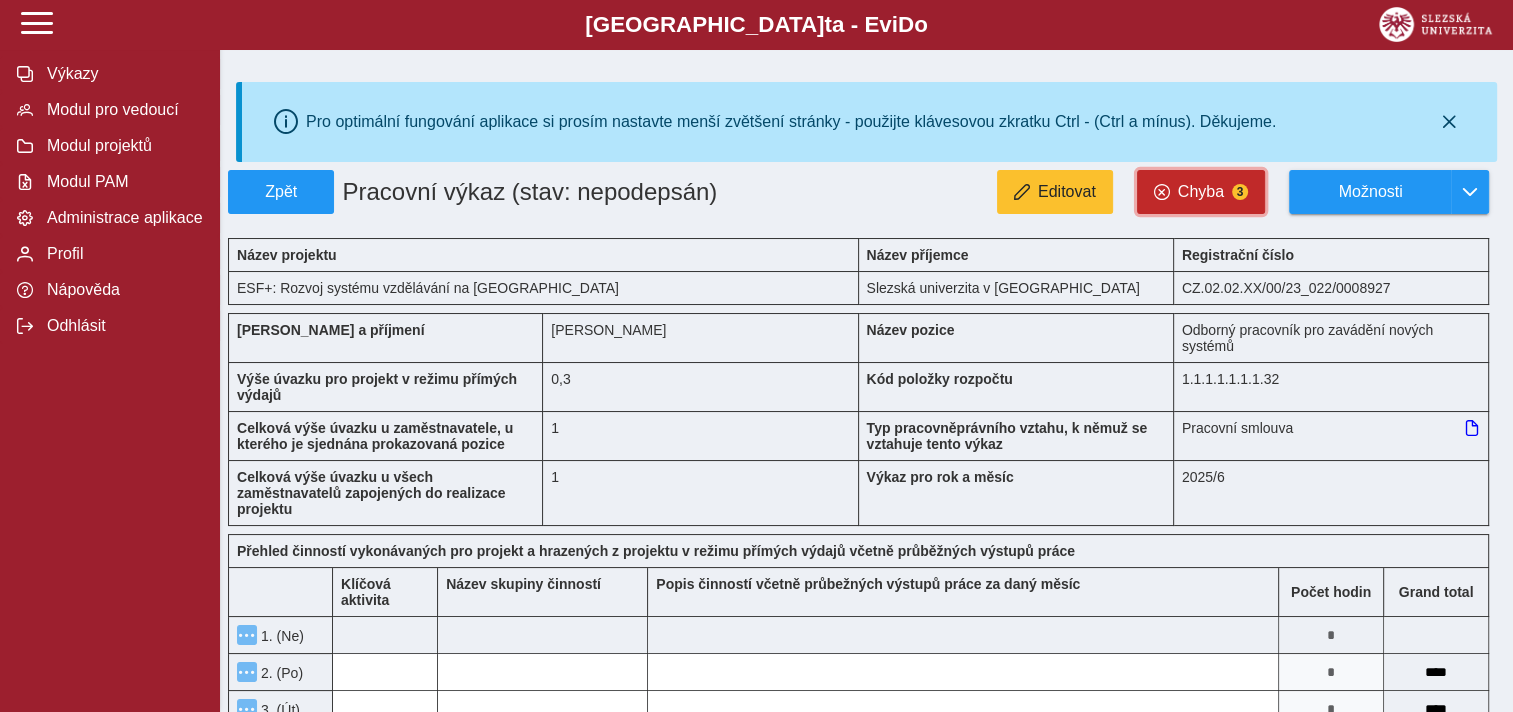 click on "Chyba" at bounding box center (1201, 192) 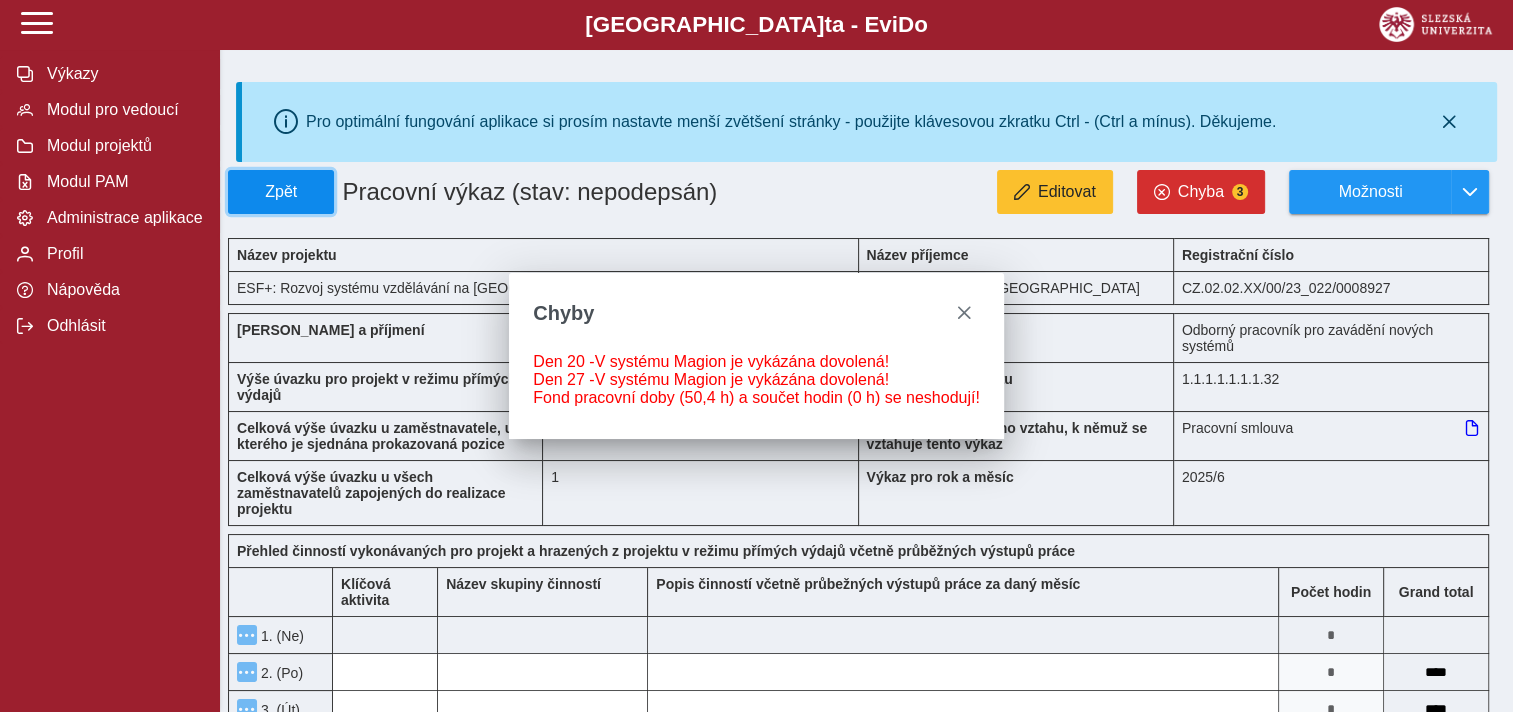 click on "Zpět" at bounding box center [281, 192] 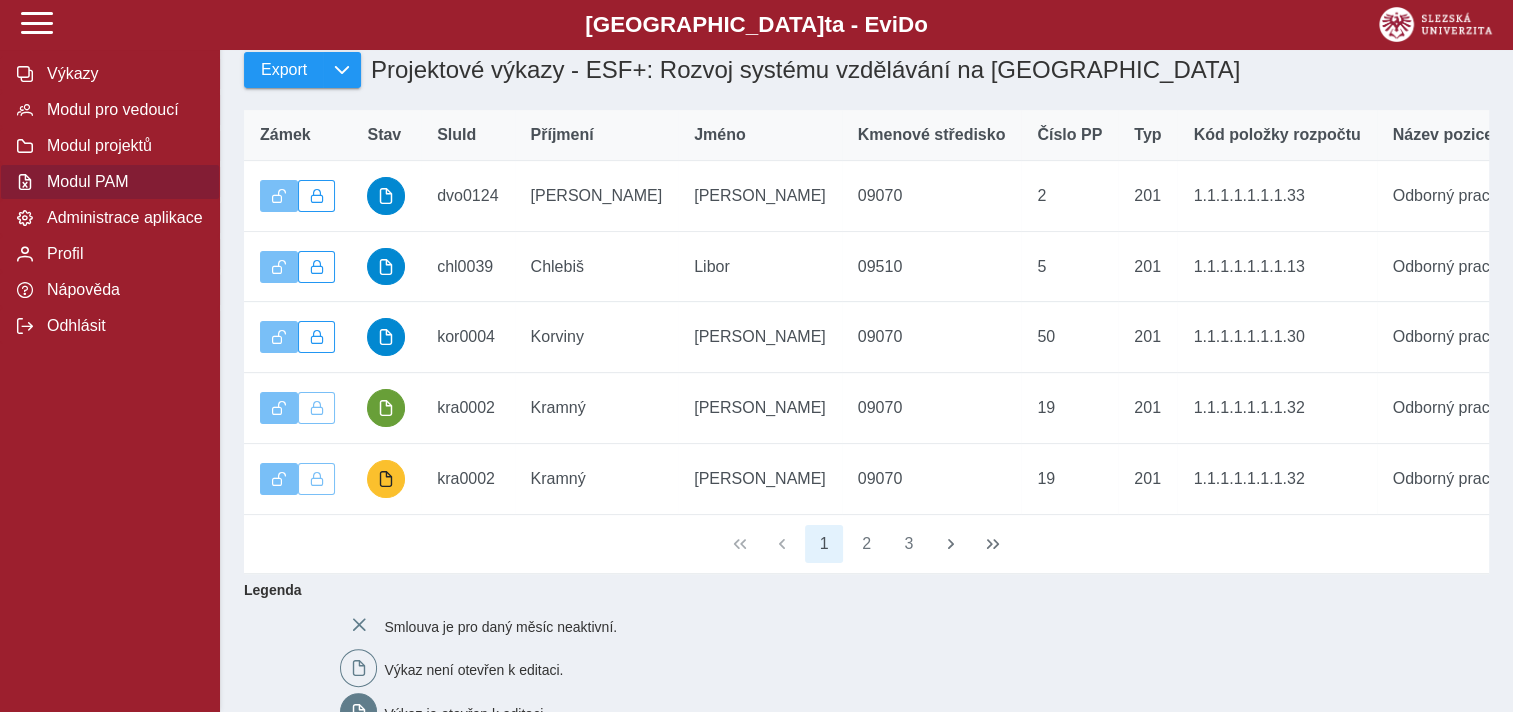 scroll, scrollTop: 400, scrollLeft: 0, axis: vertical 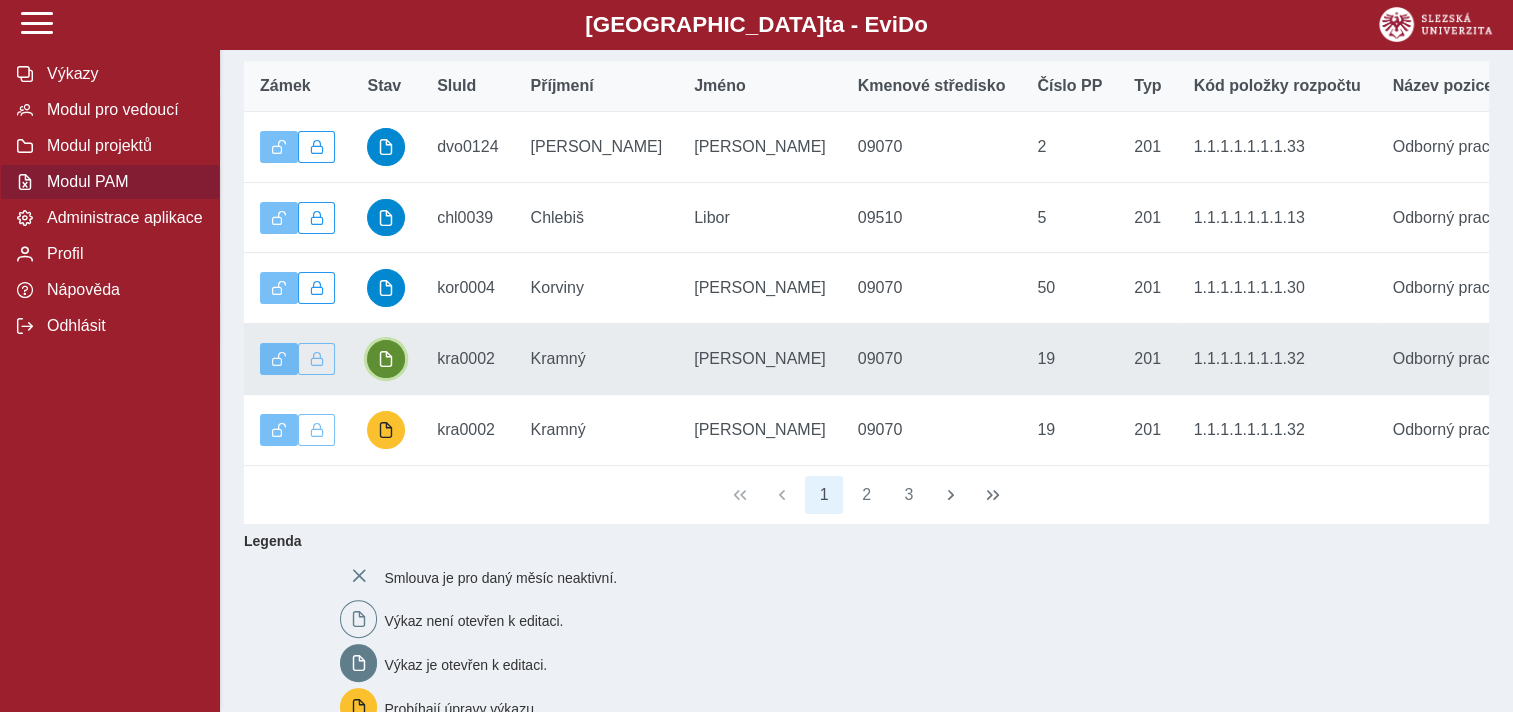 click at bounding box center (386, 359) 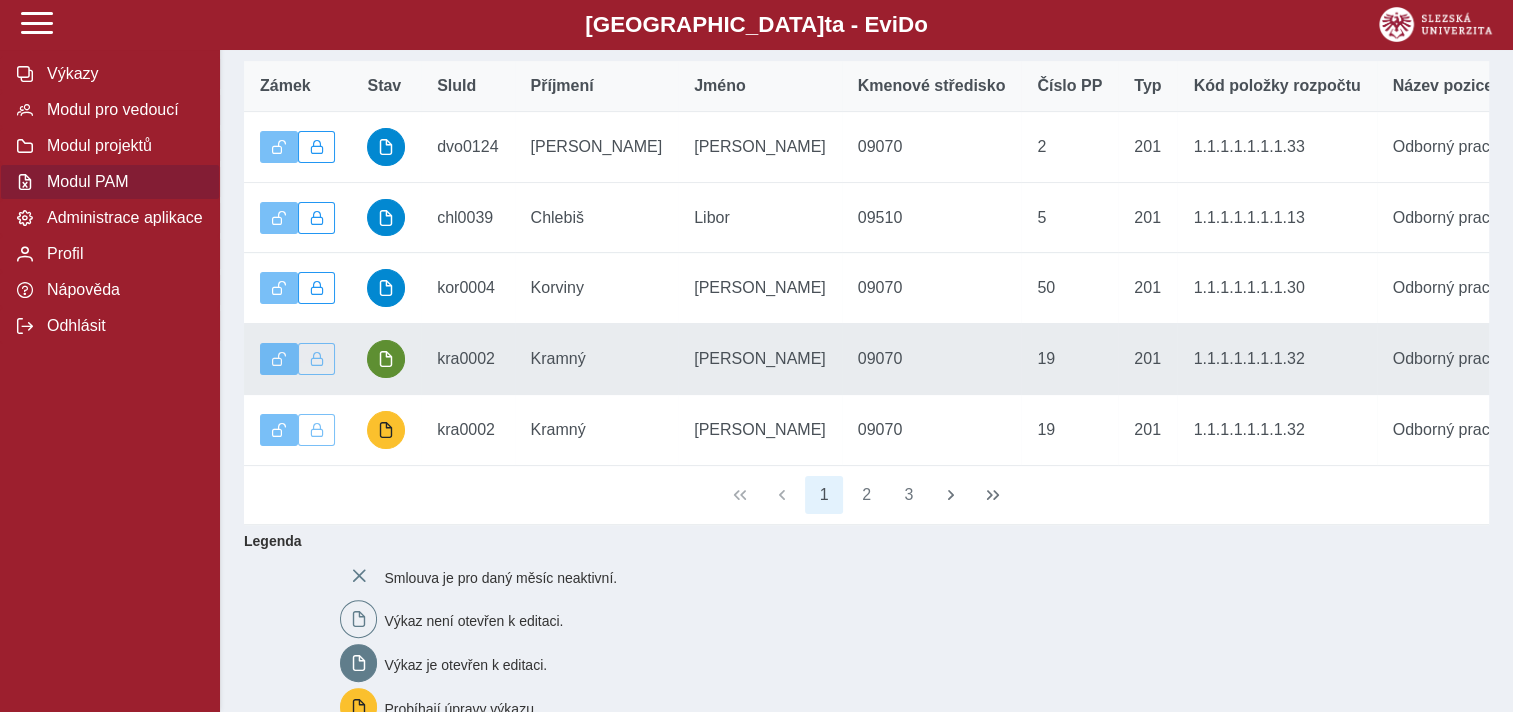 scroll, scrollTop: 0, scrollLeft: 0, axis: both 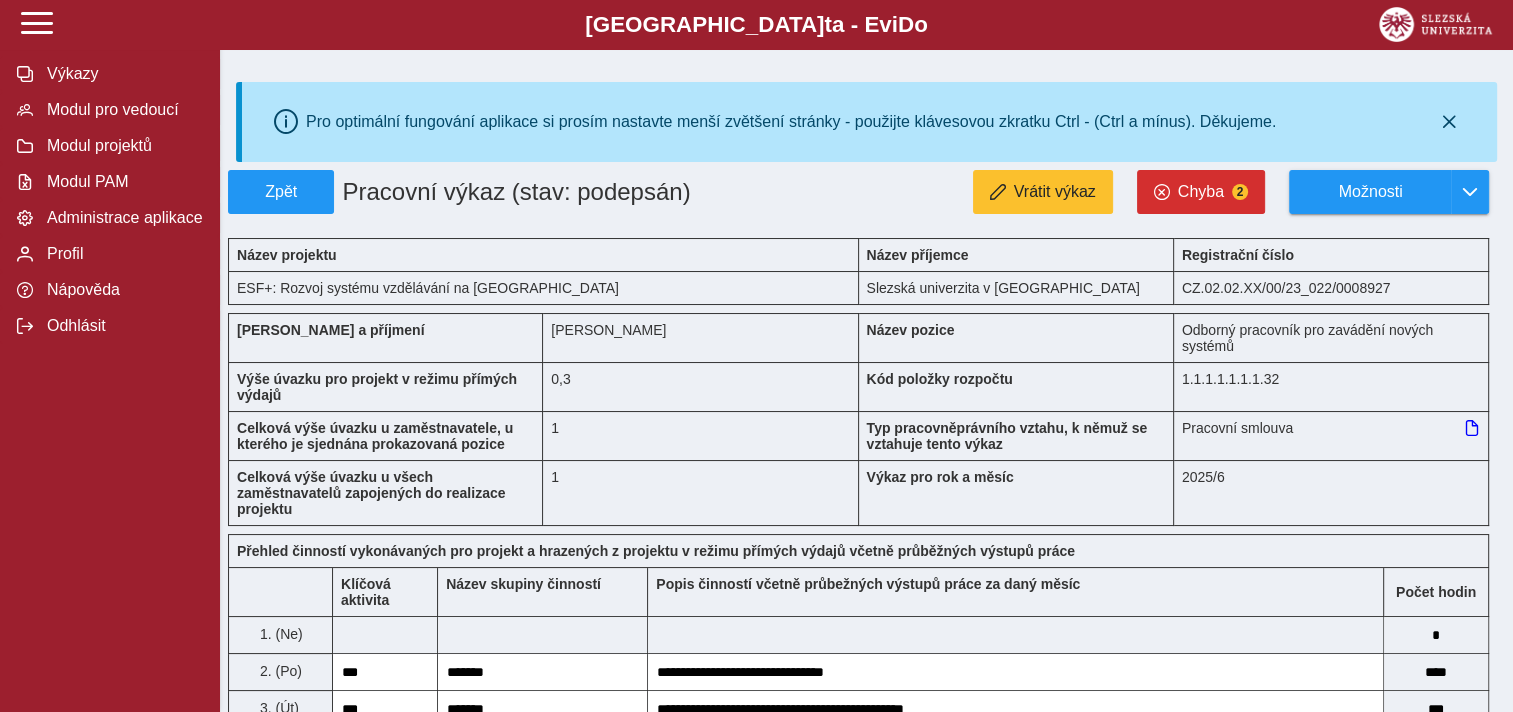 type 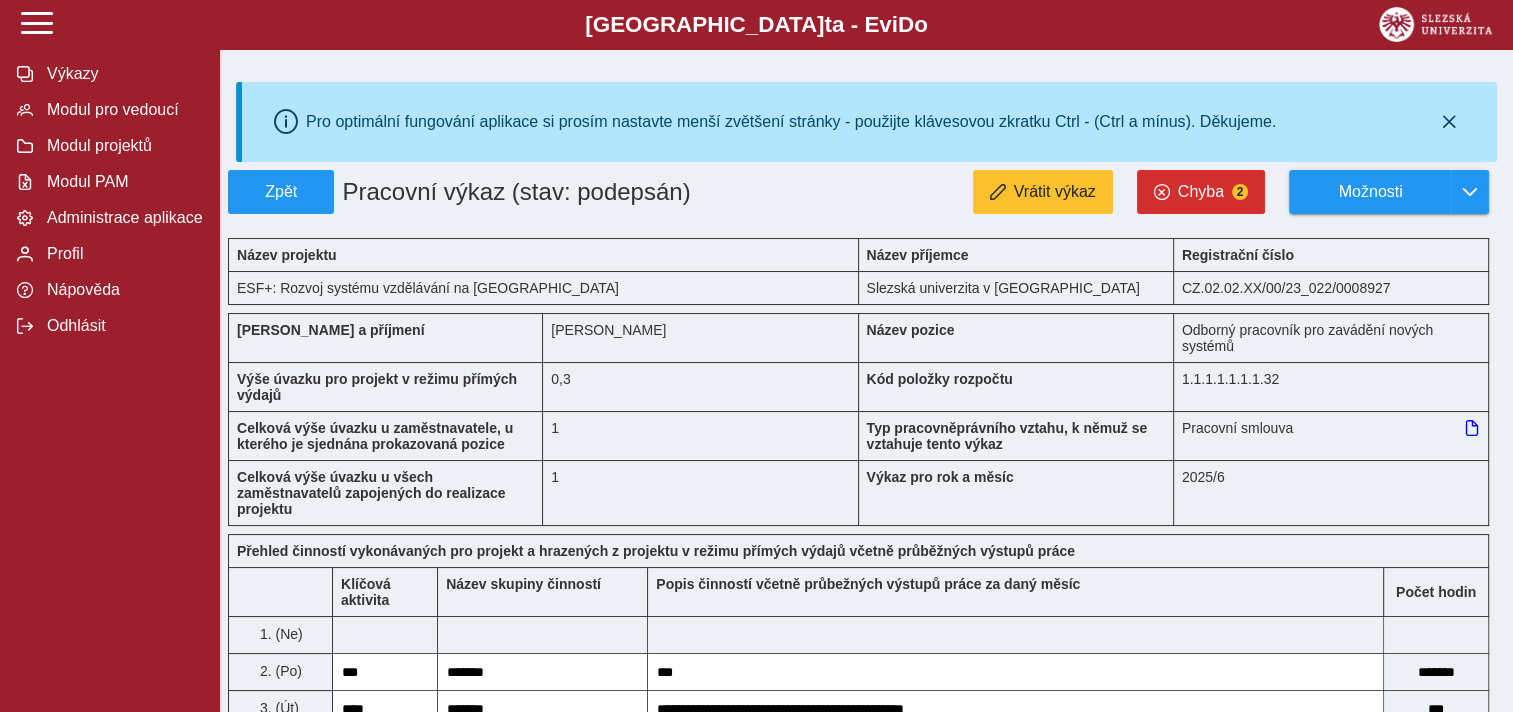 type on "***" 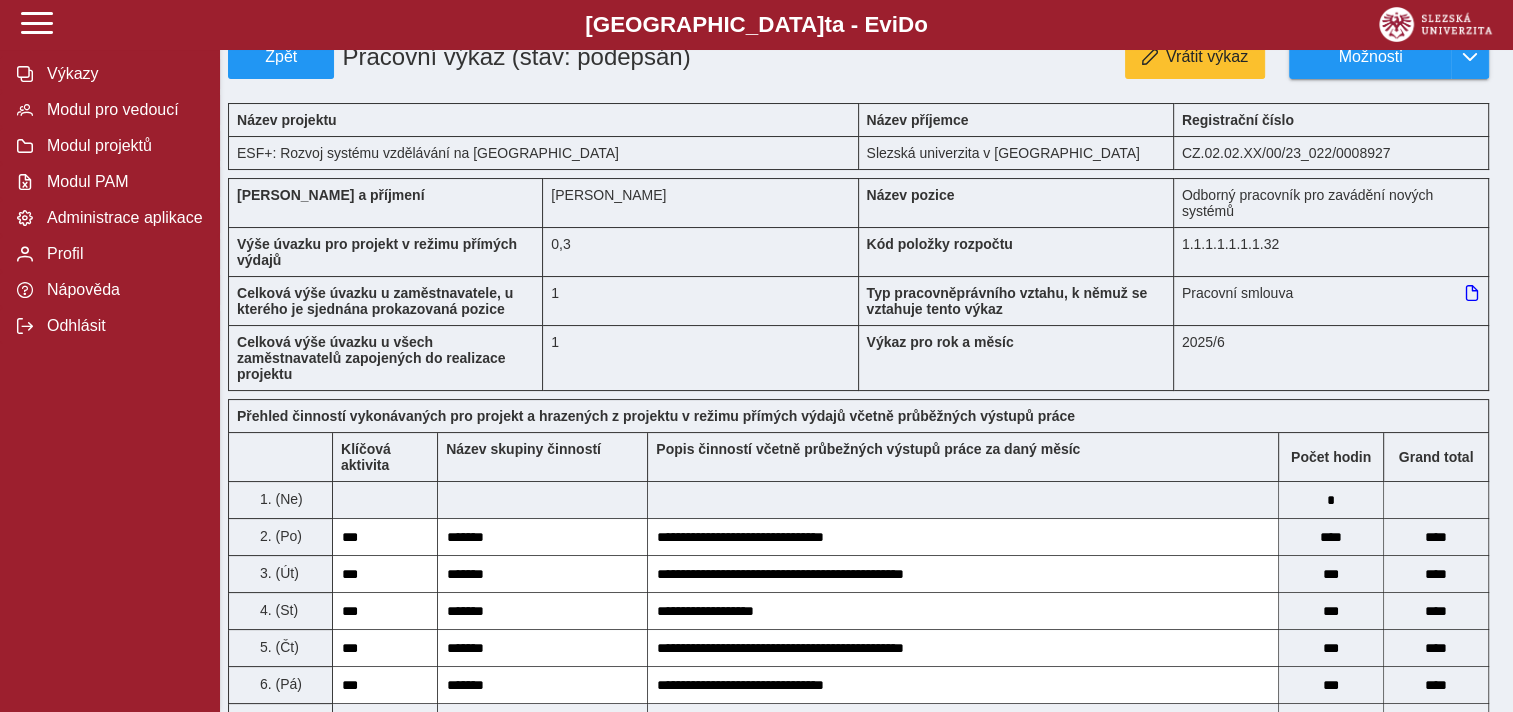 scroll, scrollTop: 0, scrollLeft: 0, axis: both 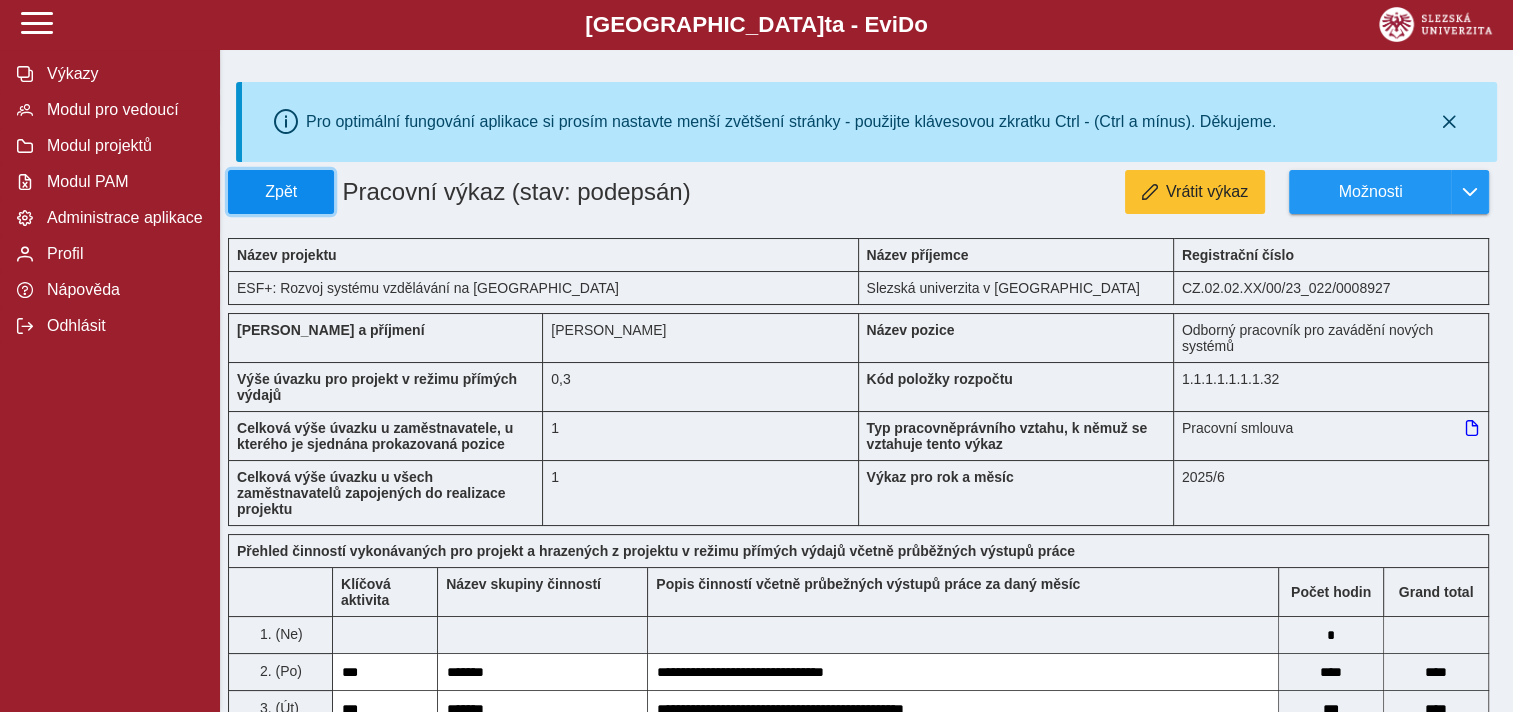 click on "Zpět" at bounding box center [281, 192] 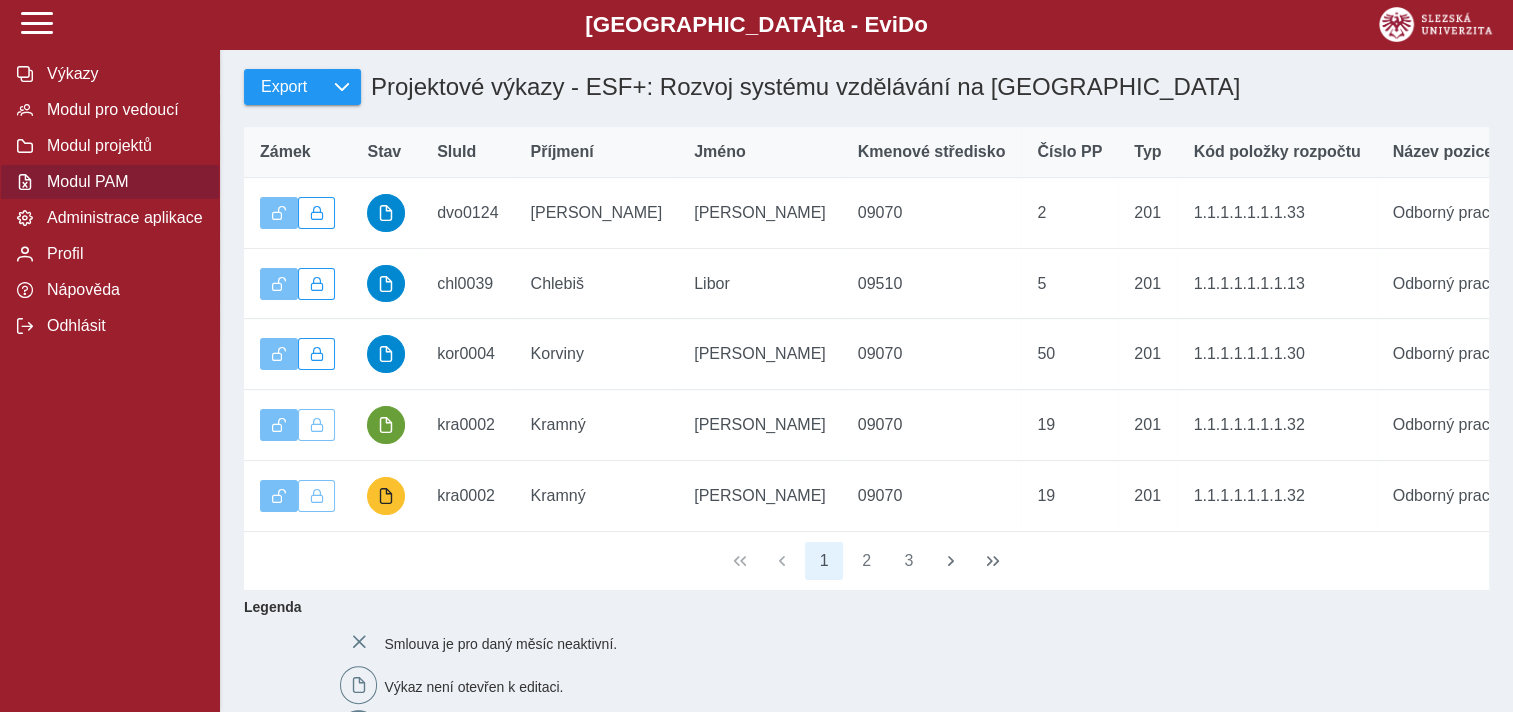scroll, scrollTop: 300, scrollLeft: 0, axis: vertical 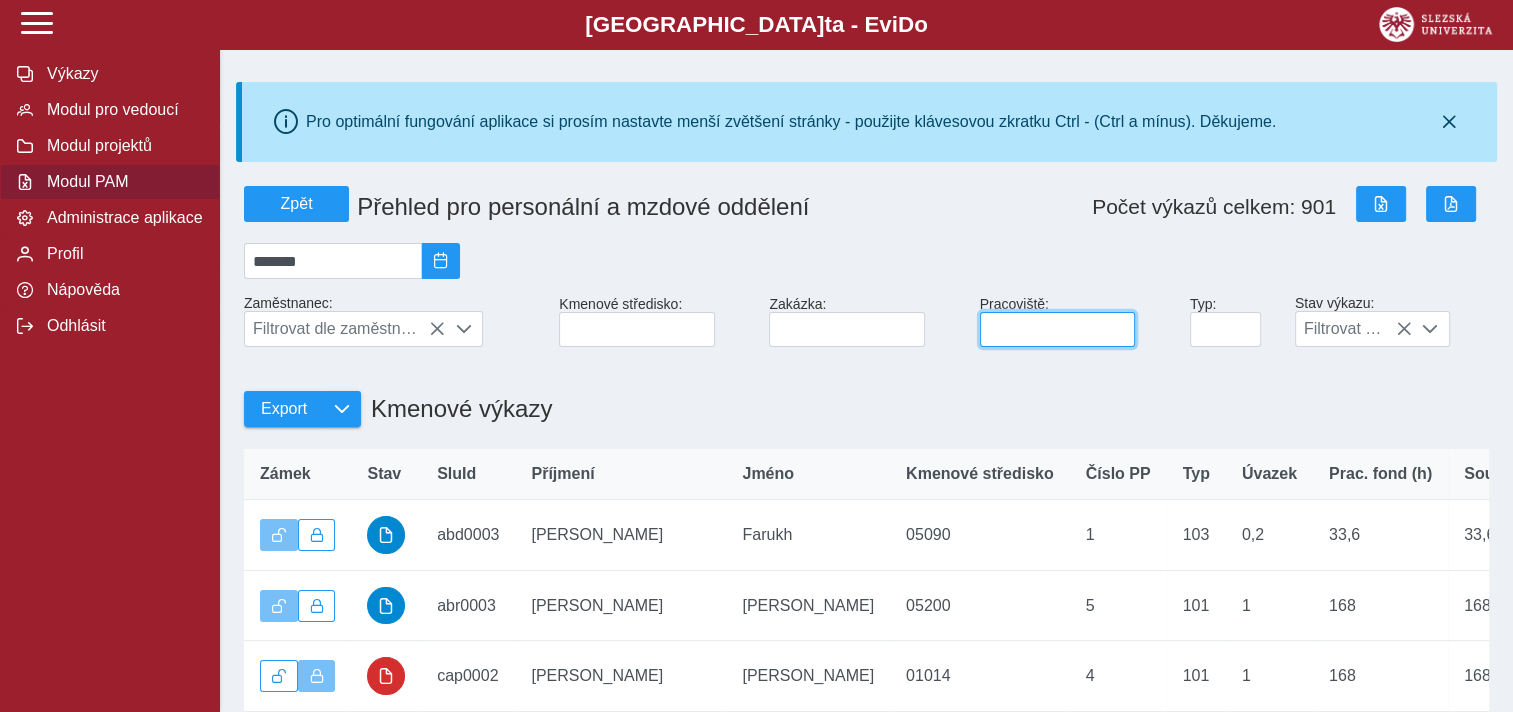 click at bounding box center (1057, 329) 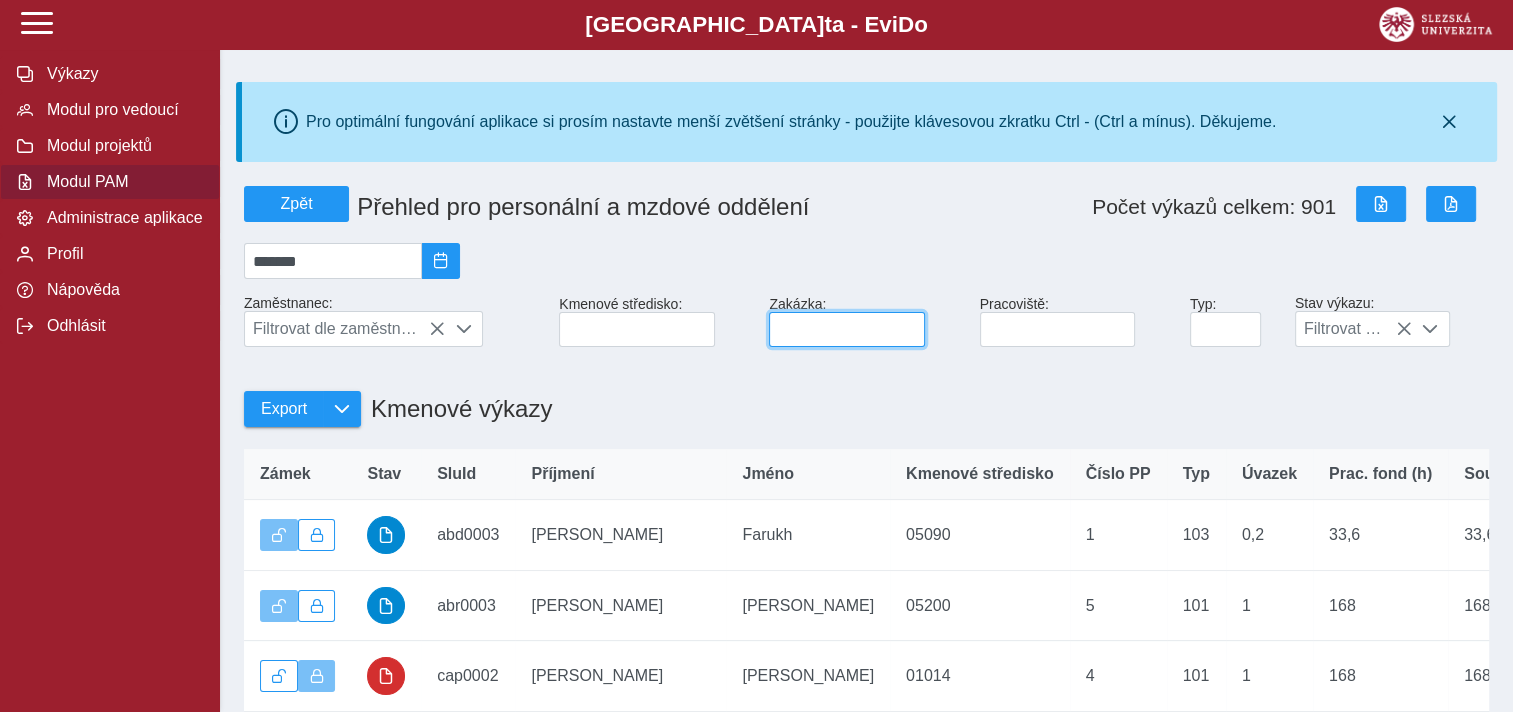 click at bounding box center [846, 329] 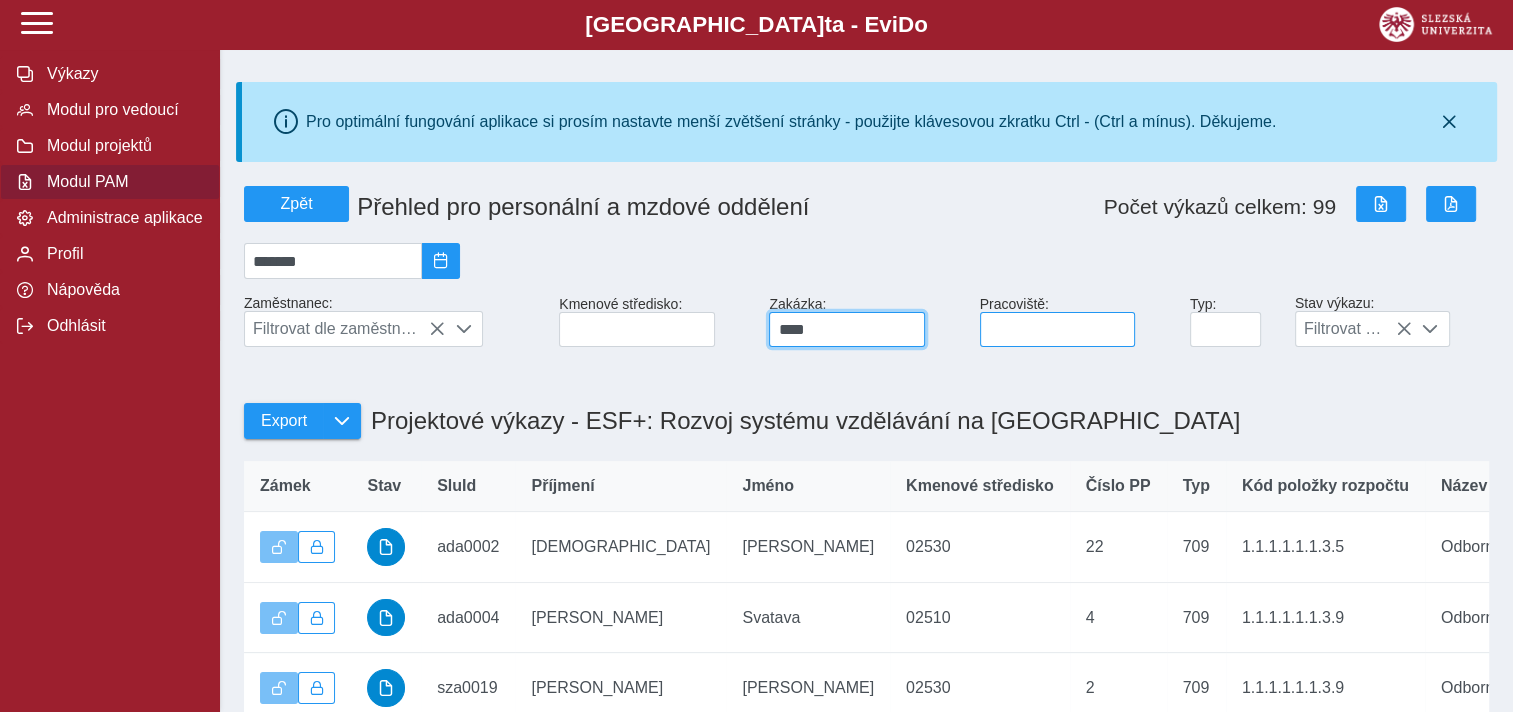 type on "****" 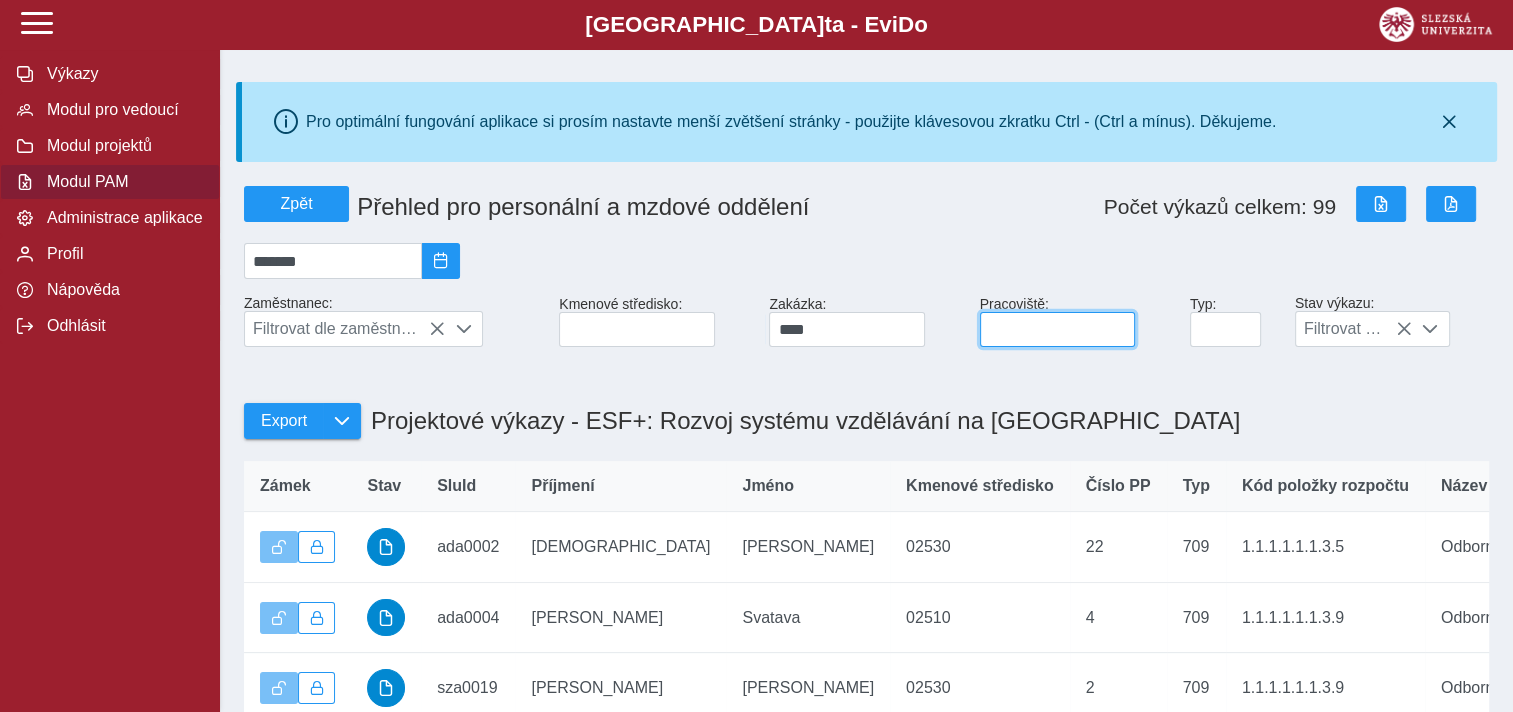 click at bounding box center [1057, 329] 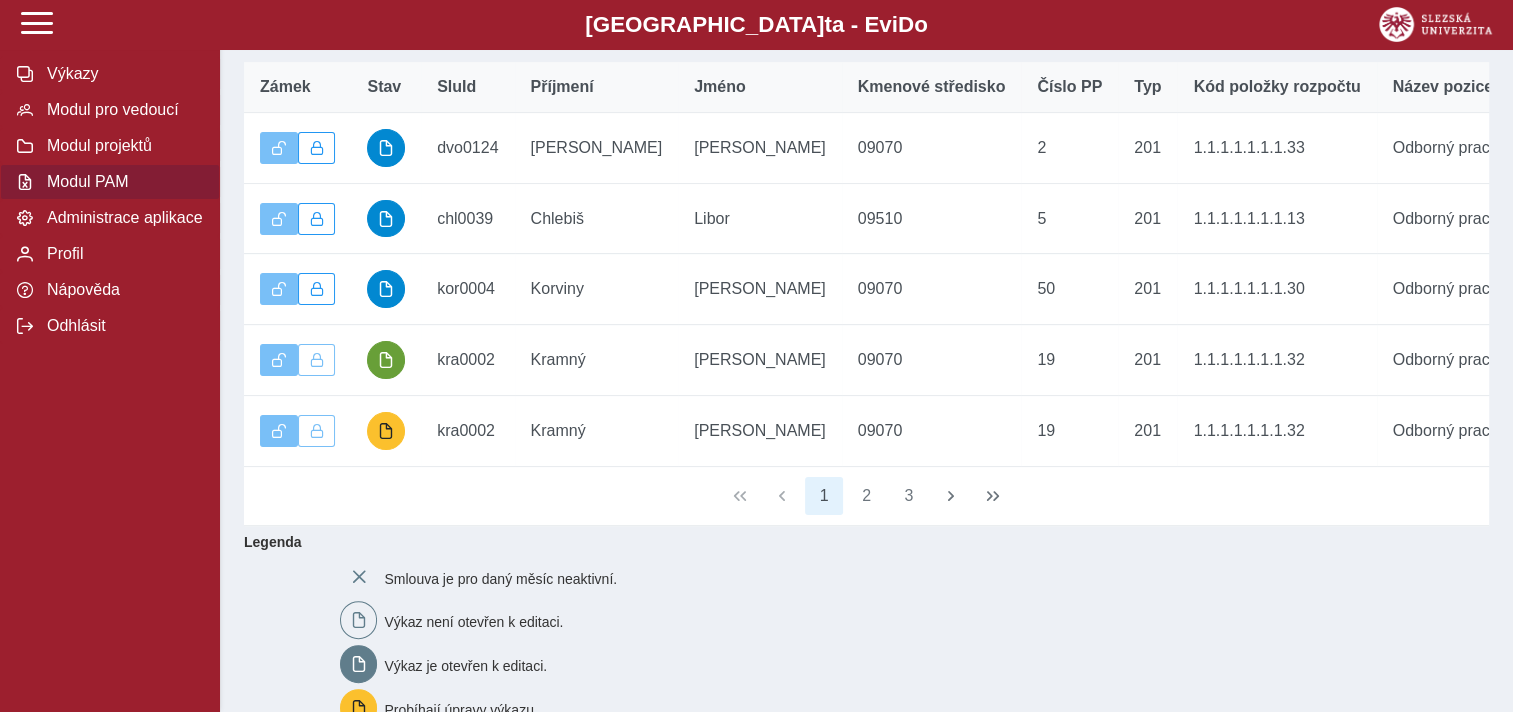 scroll, scrollTop: 400, scrollLeft: 0, axis: vertical 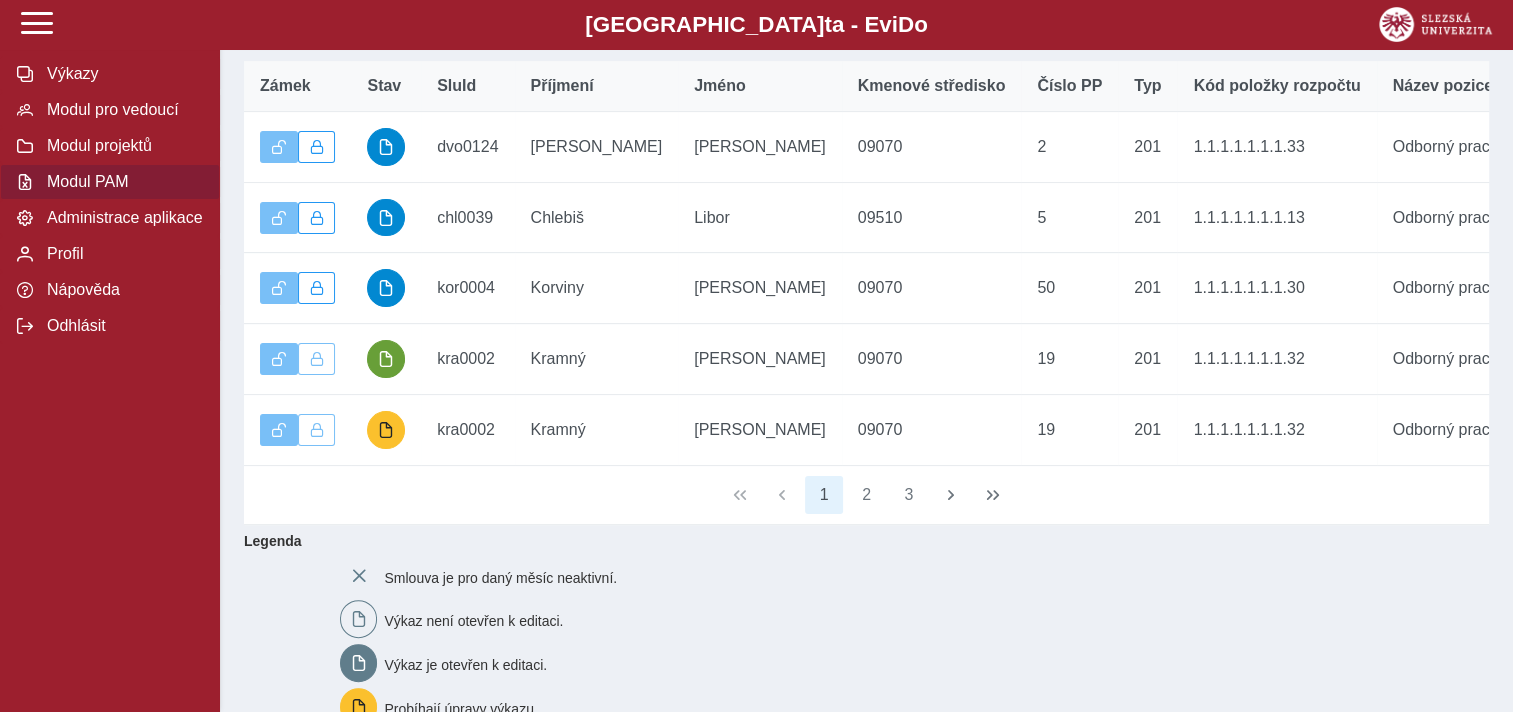 type on "*****" 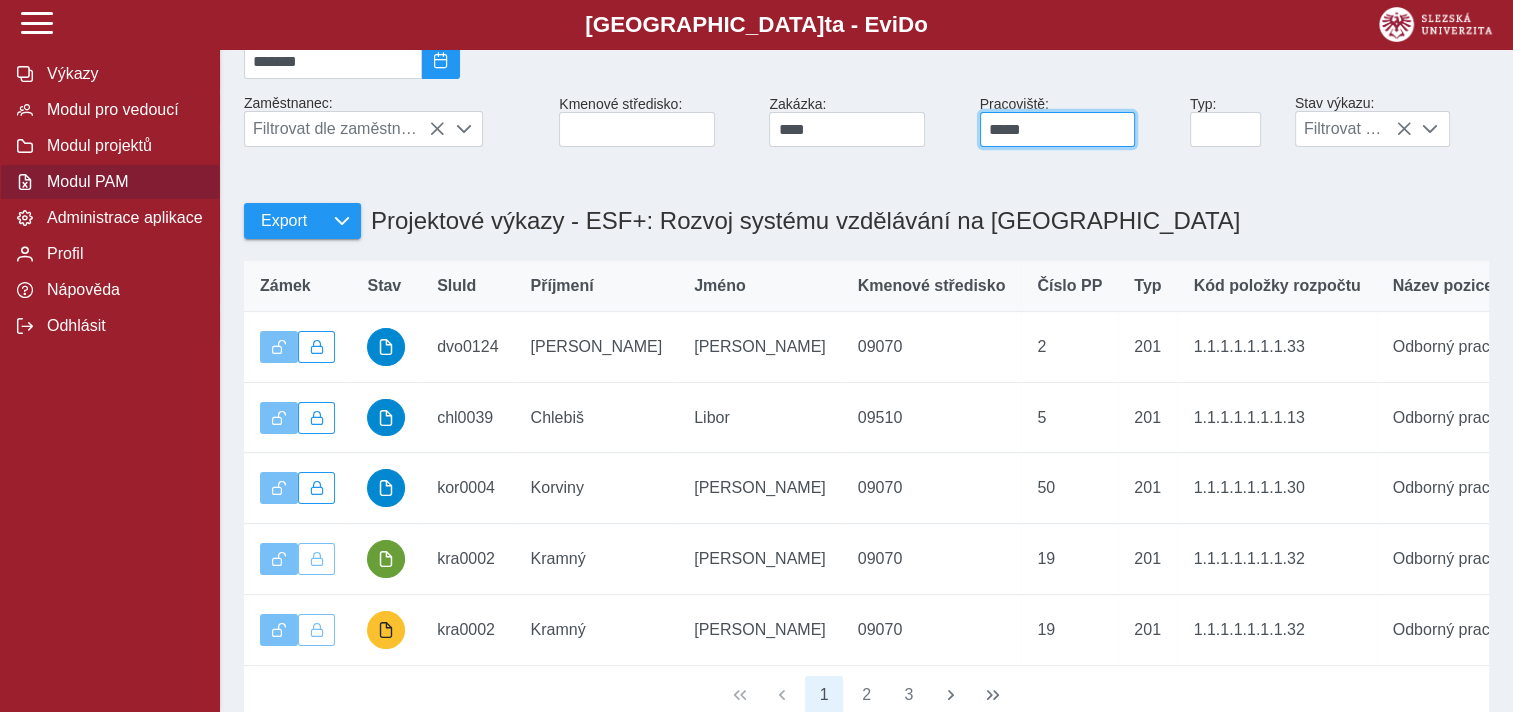 scroll, scrollTop: 300, scrollLeft: 0, axis: vertical 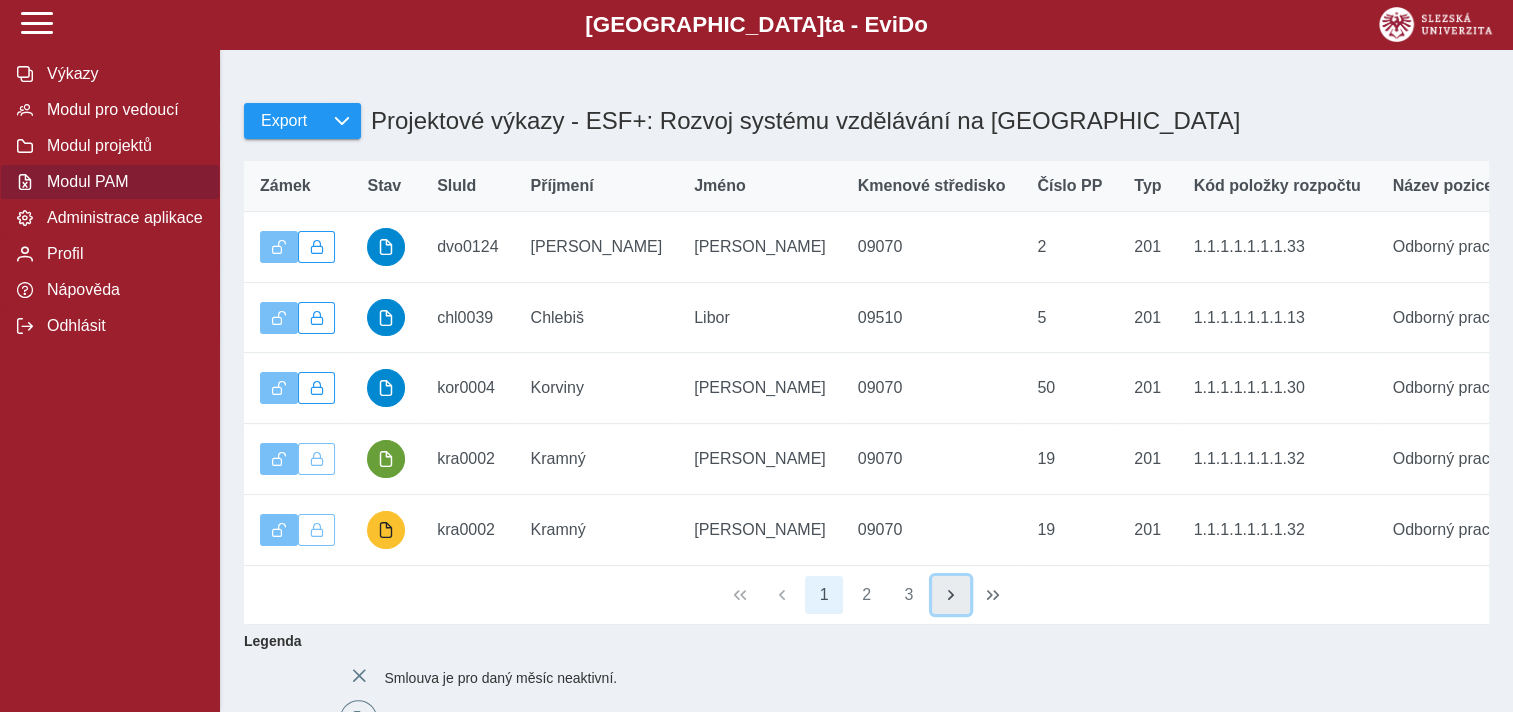 click at bounding box center [951, 595] 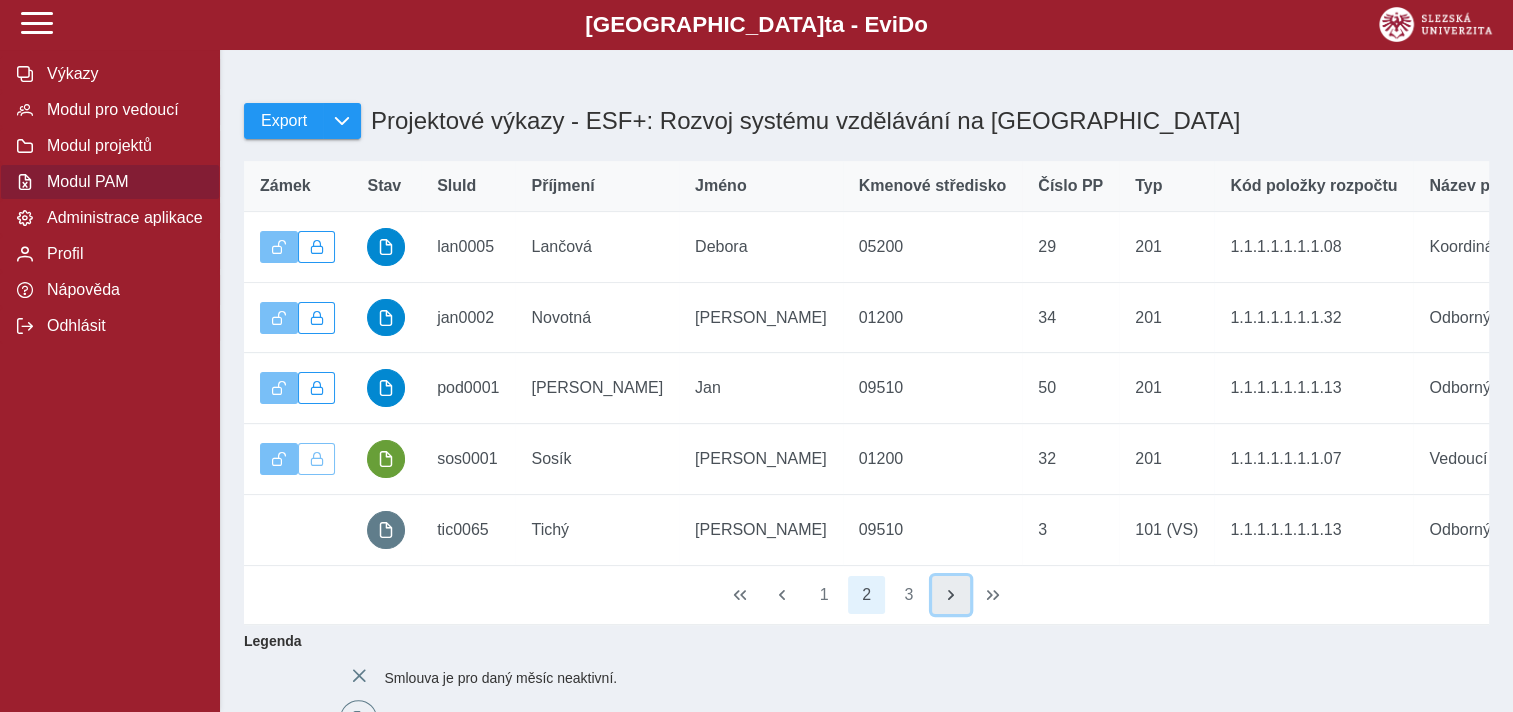 click at bounding box center (951, 595) 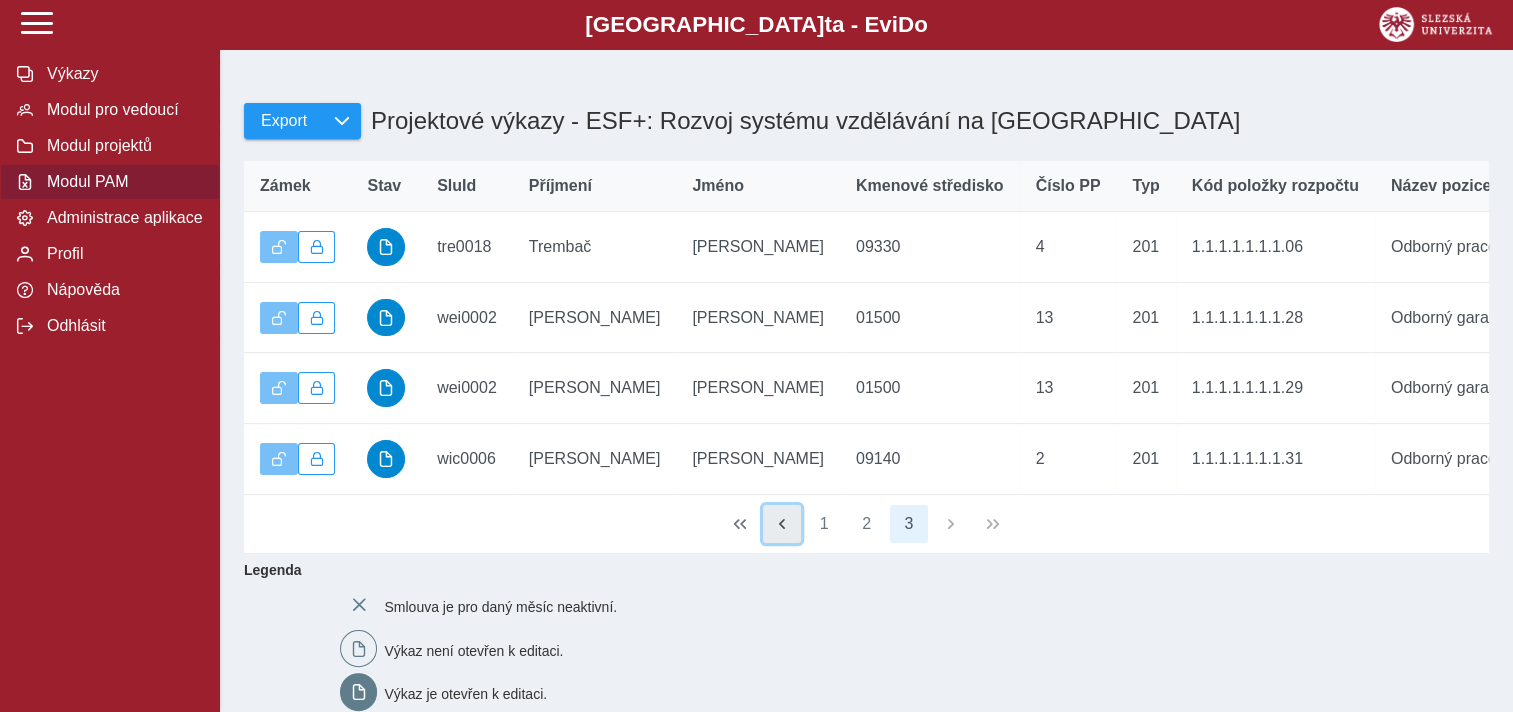 click at bounding box center [782, 524] 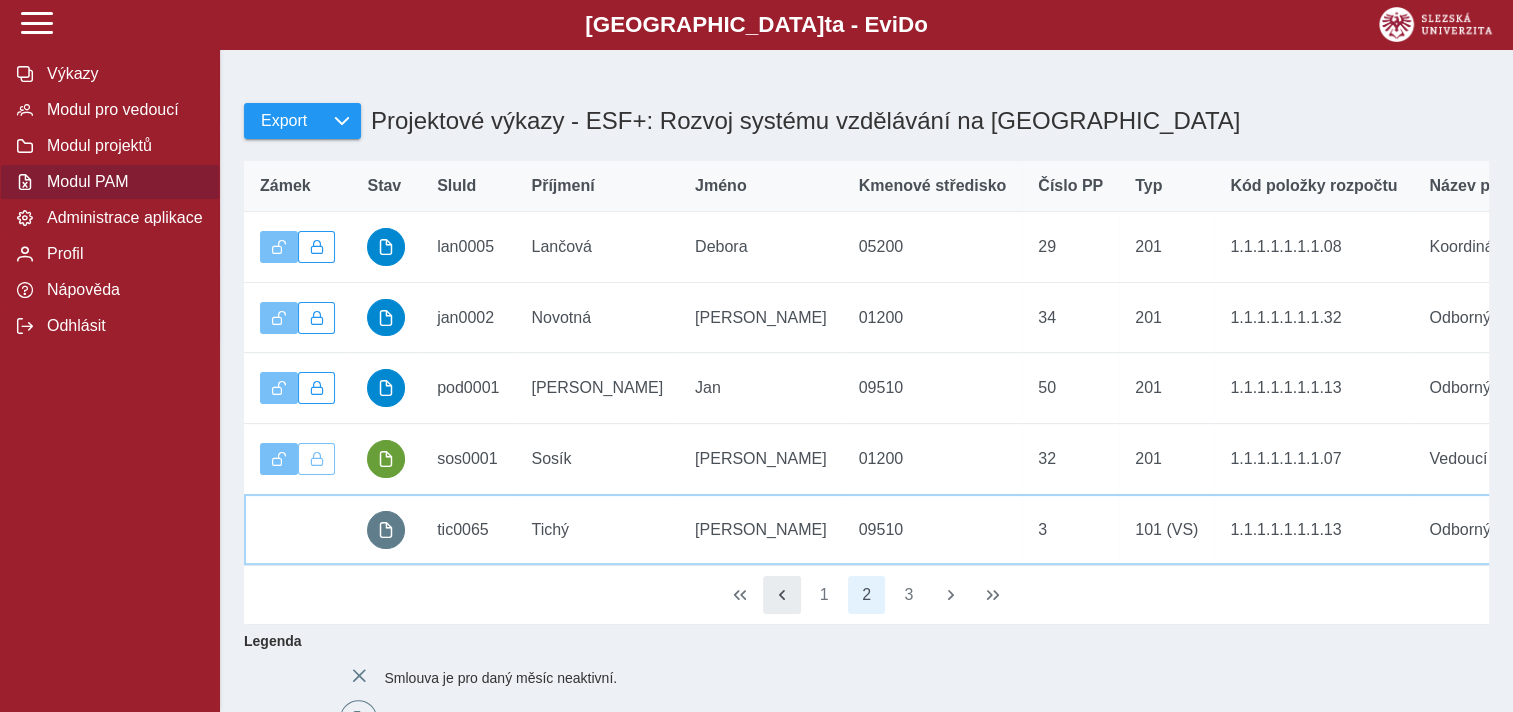 click on "Kmenové středisko  09510" at bounding box center (933, 529) 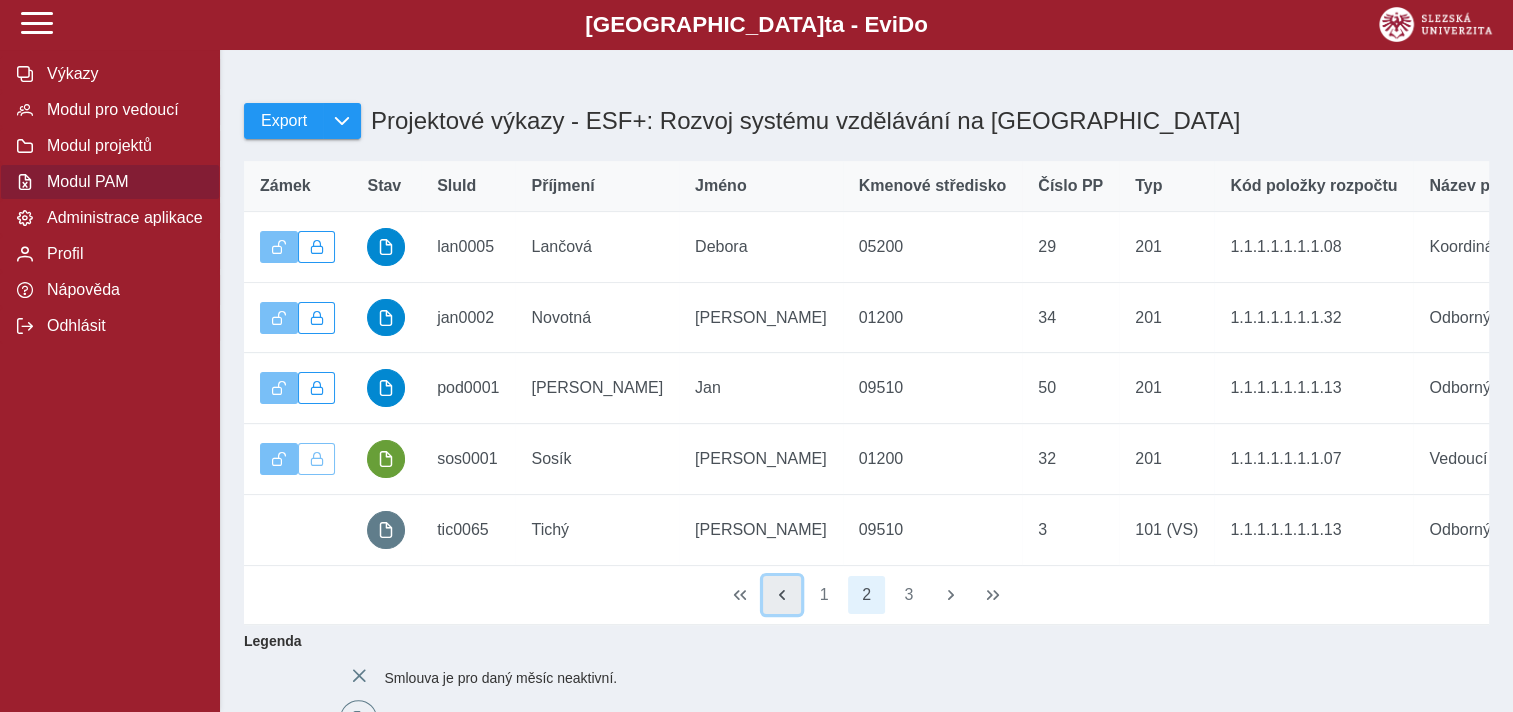 click at bounding box center (782, 595) 